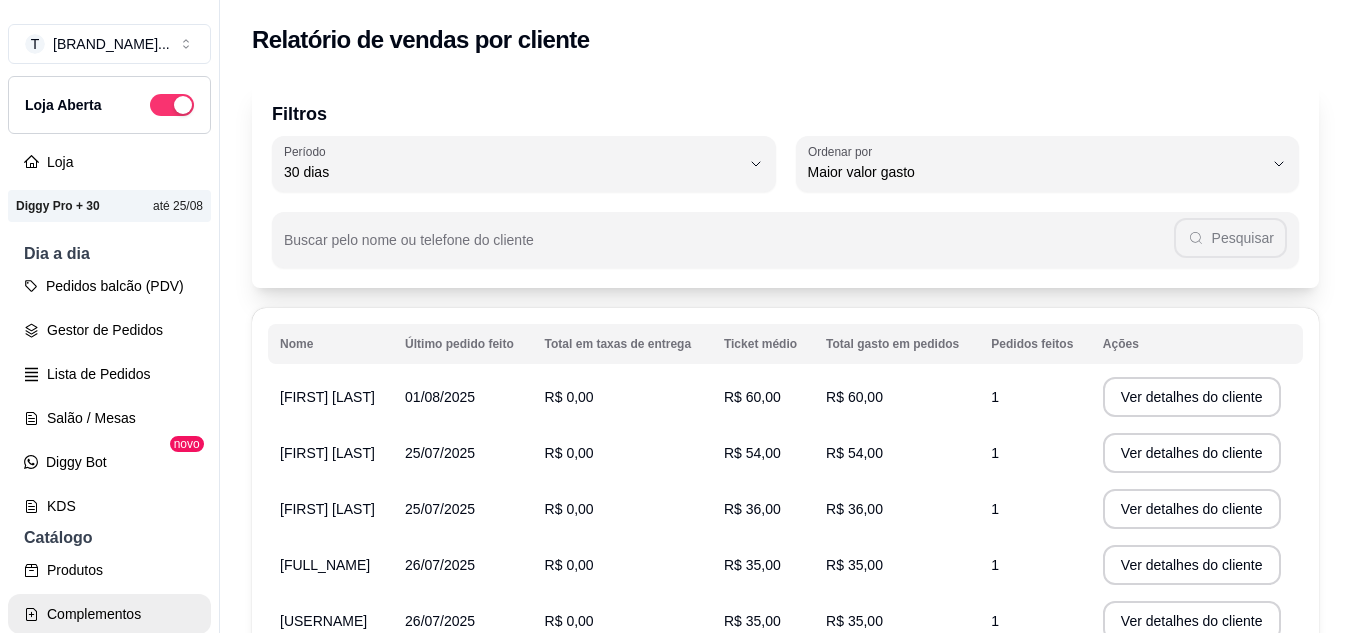 select on "30" 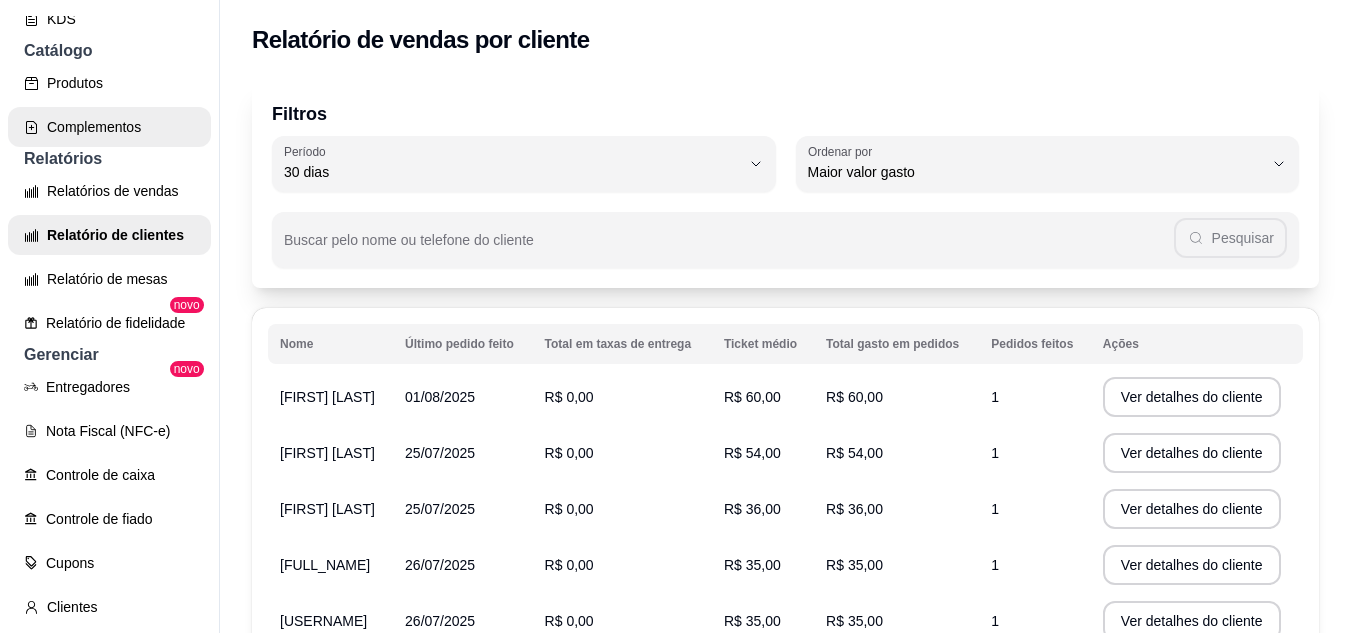scroll, scrollTop: 500, scrollLeft: 0, axis: vertical 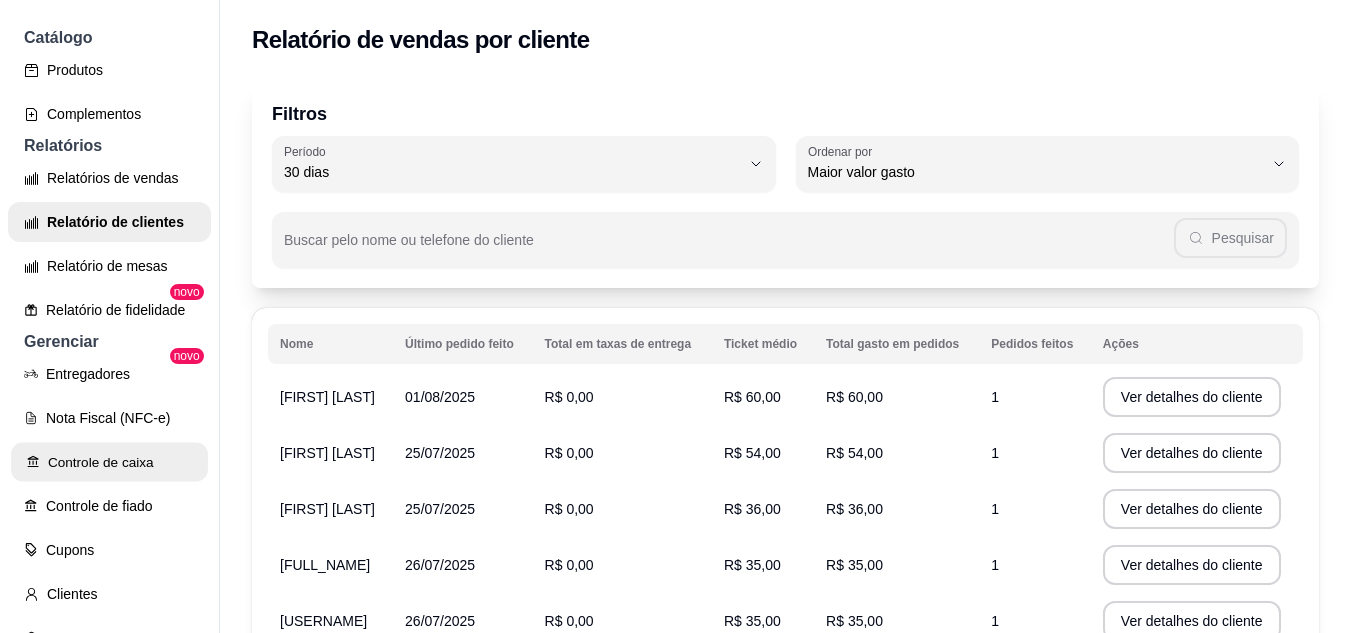 click on "Controle de caixa" at bounding box center [109, 462] 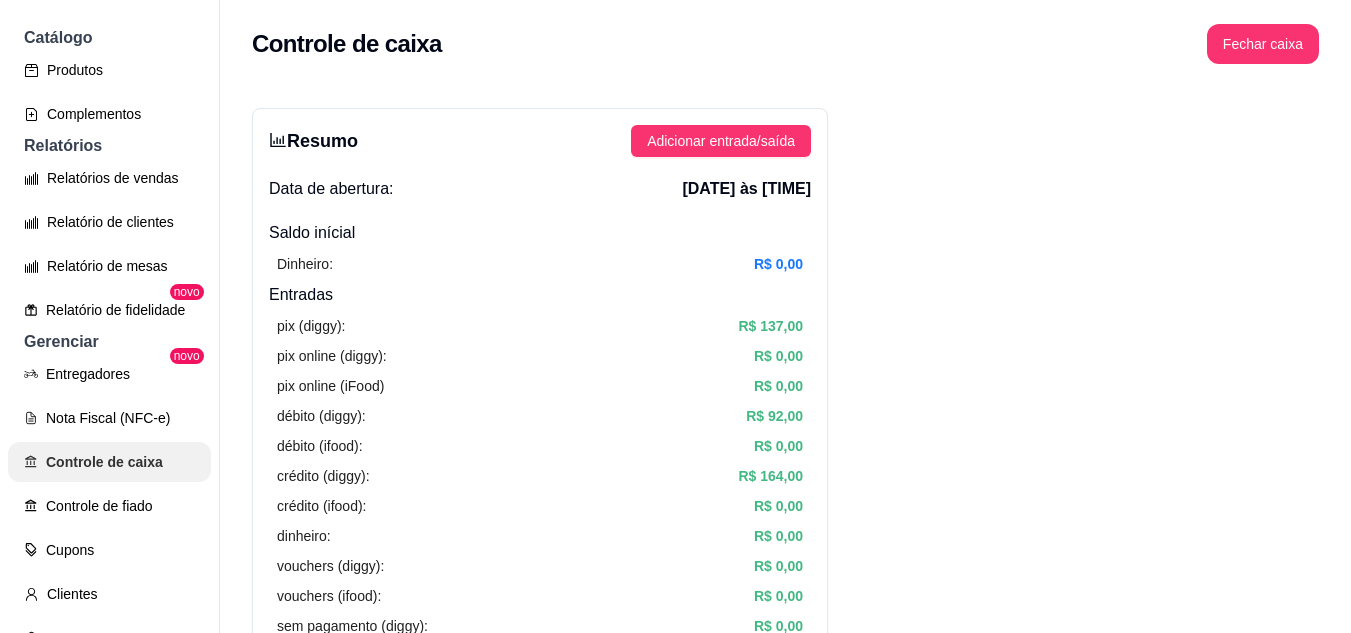 scroll, scrollTop: 288, scrollLeft: 0, axis: vertical 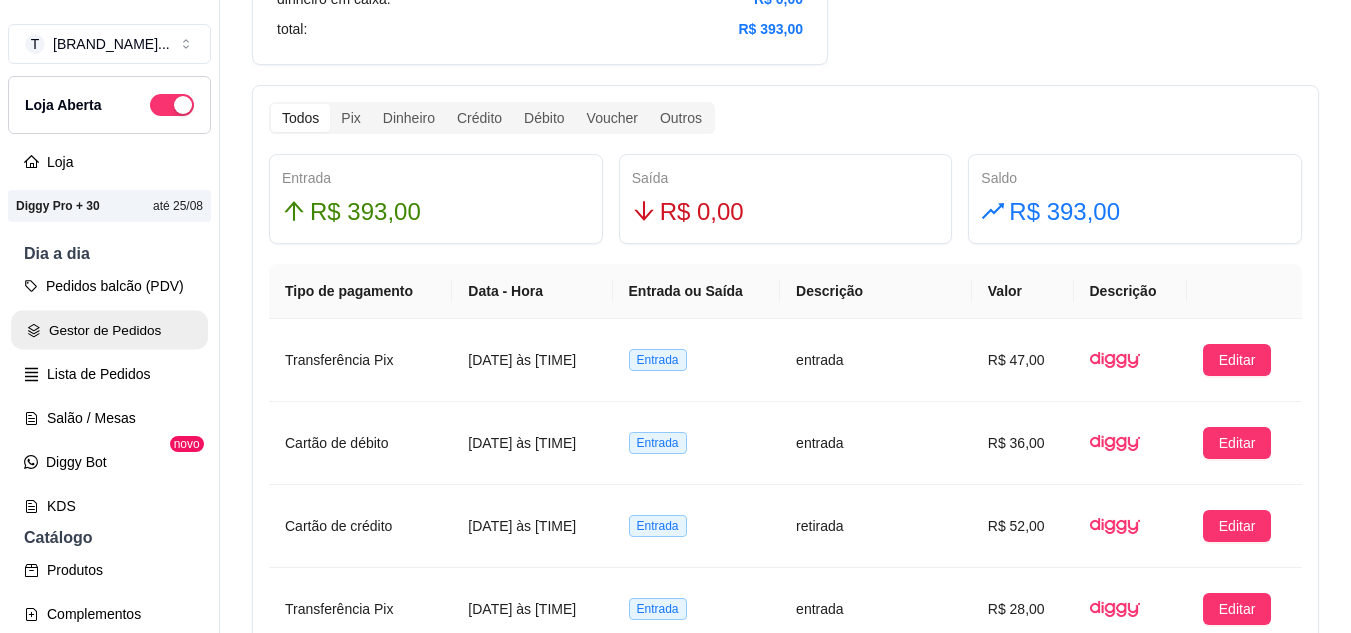 click on "Gestor de Pedidos" at bounding box center (109, 330) 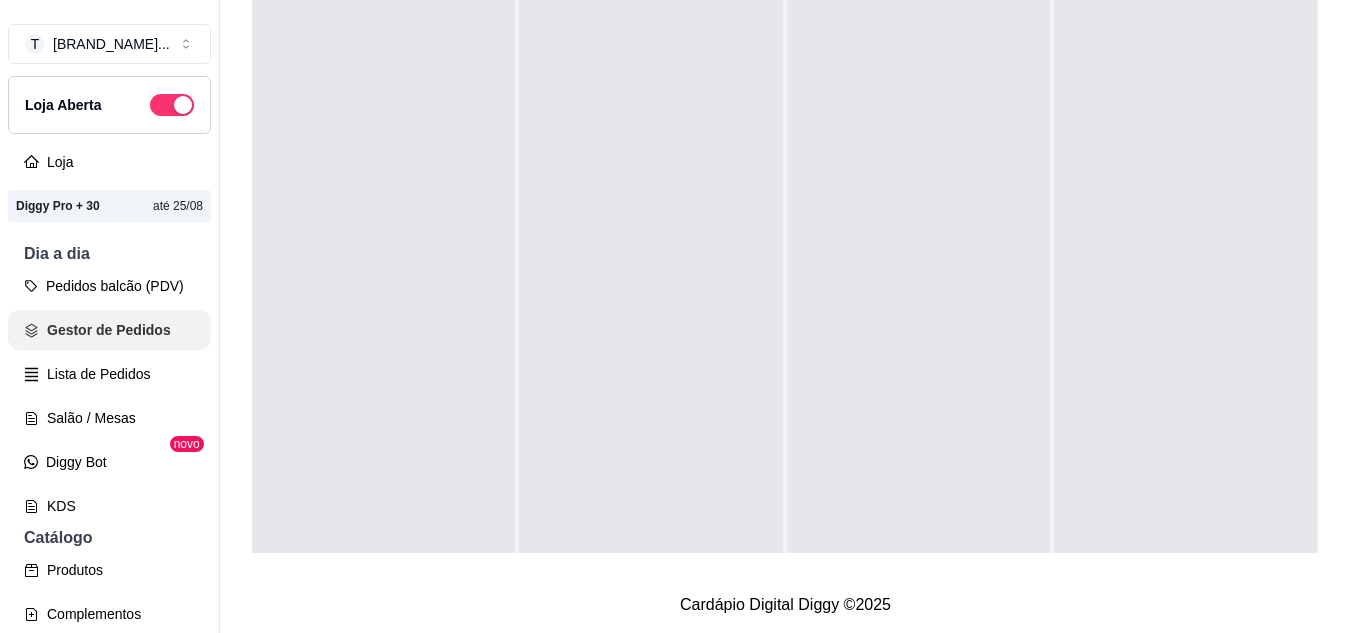 scroll, scrollTop: 0, scrollLeft: 0, axis: both 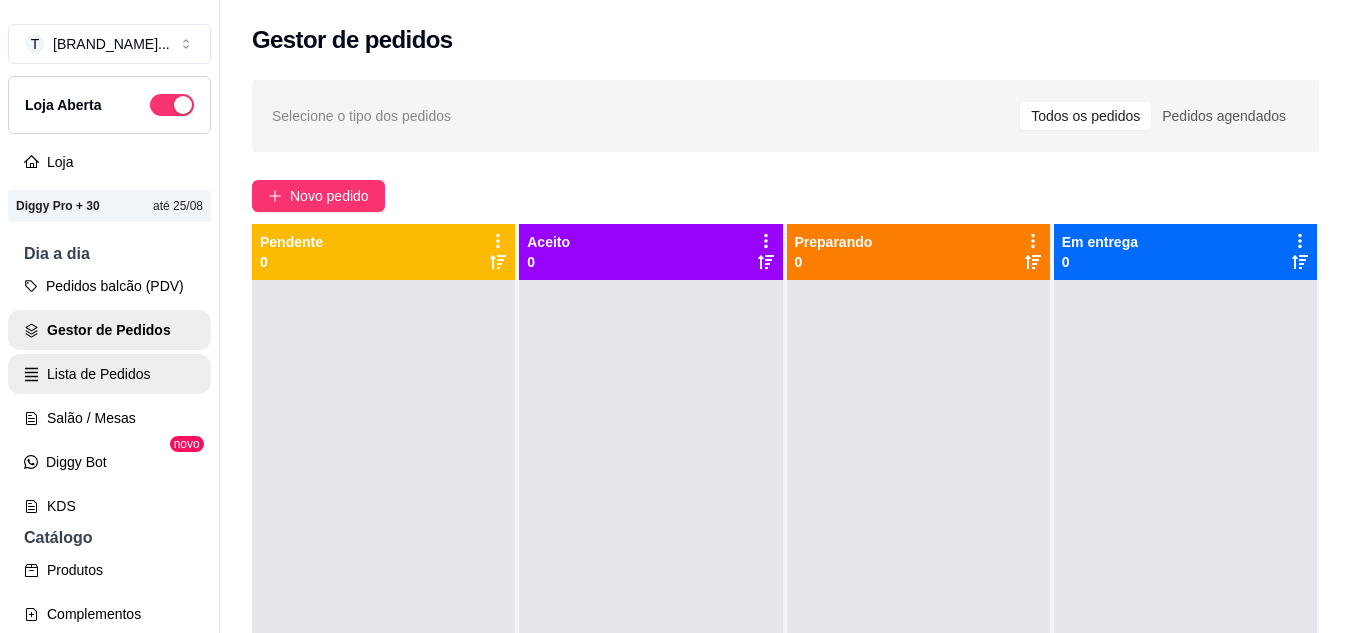 click on "Lista de Pedidos" at bounding box center (109, 374) 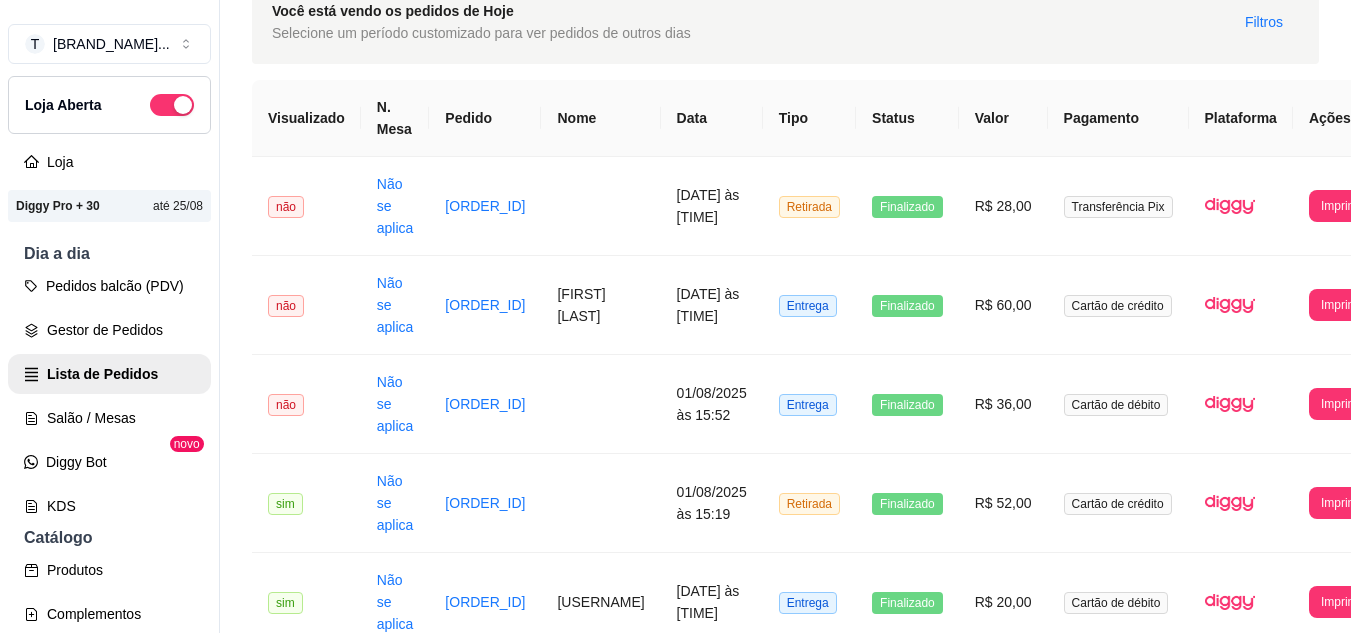 scroll, scrollTop: 0, scrollLeft: 0, axis: both 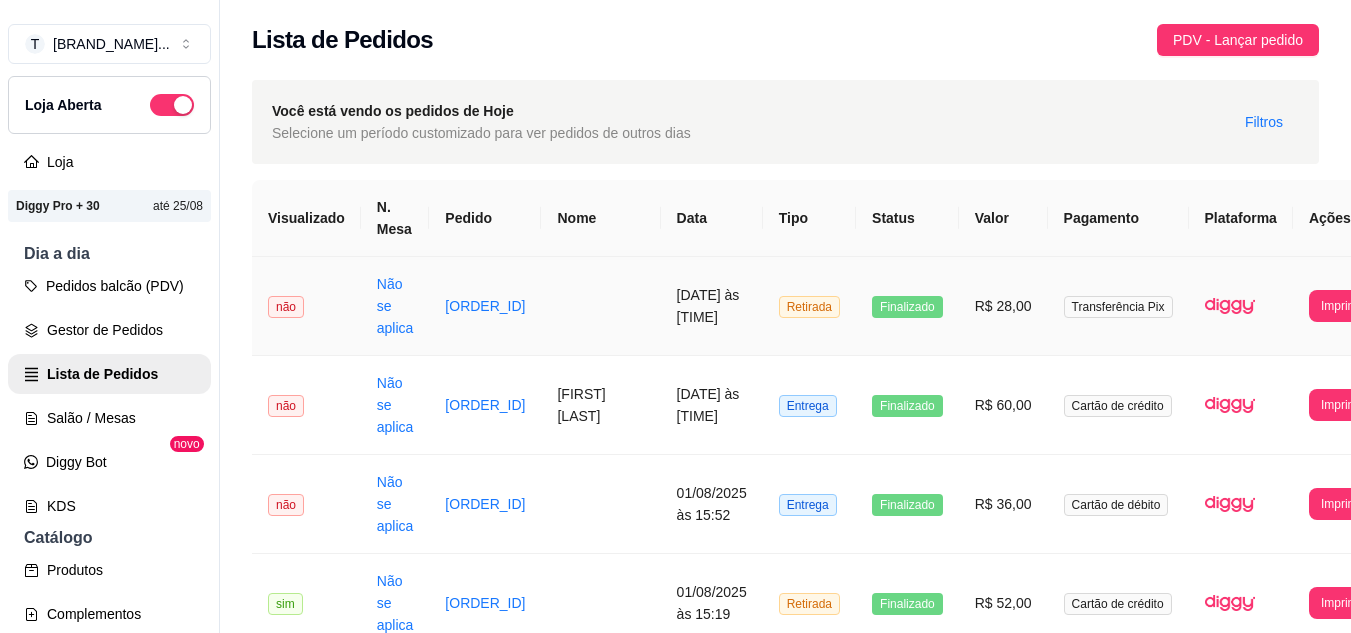 click on "[DATE] às [TIME]" at bounding box center [712, 306] 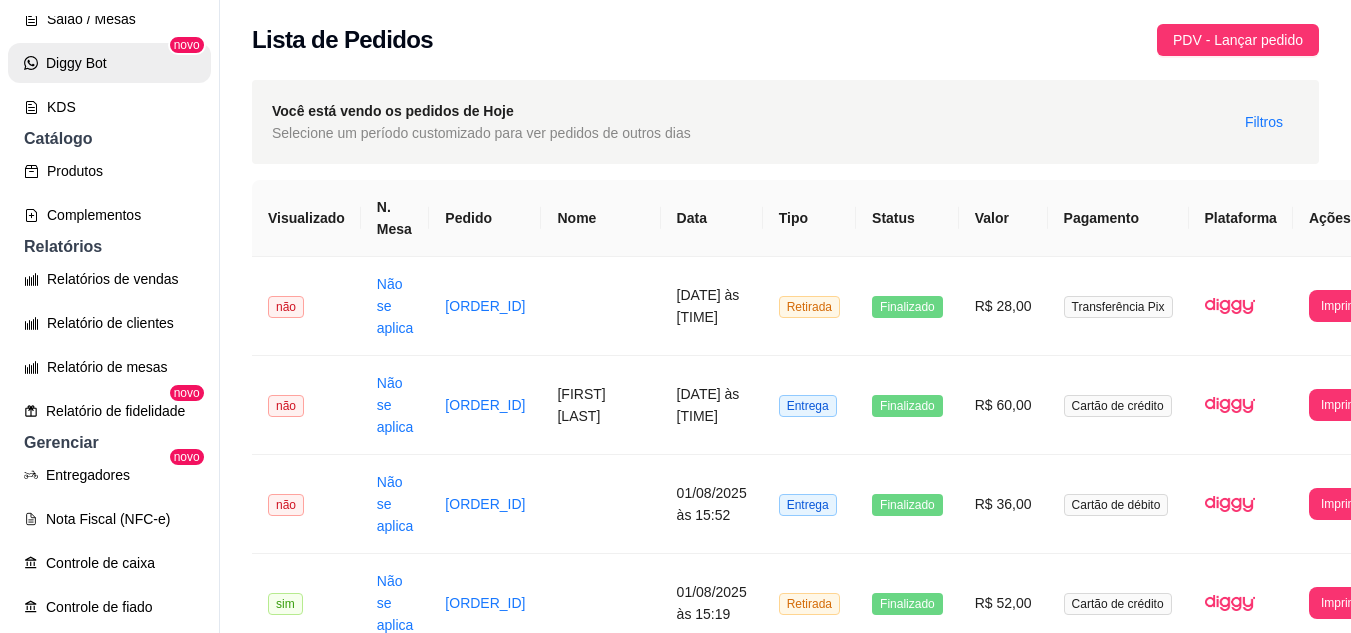 scroll, scrollTop: 400, scrollLeft: 0, axis: vertical 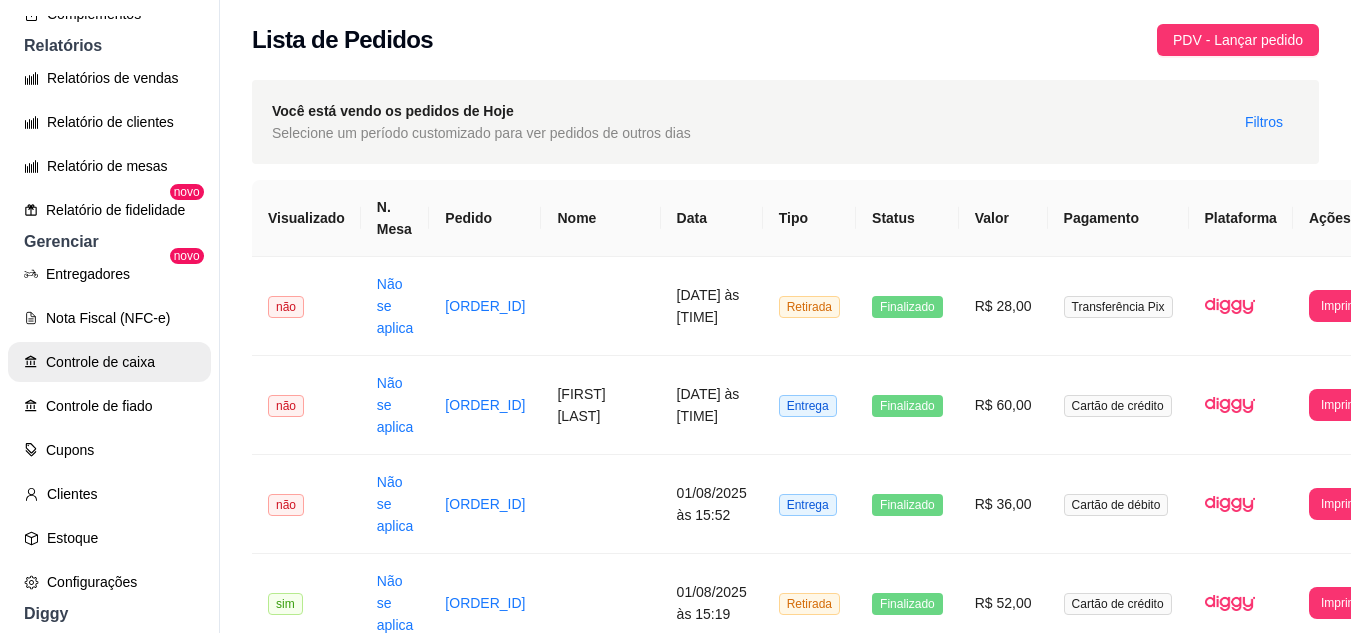 click on "Controle de caixa" at bounding box center (109, 362) 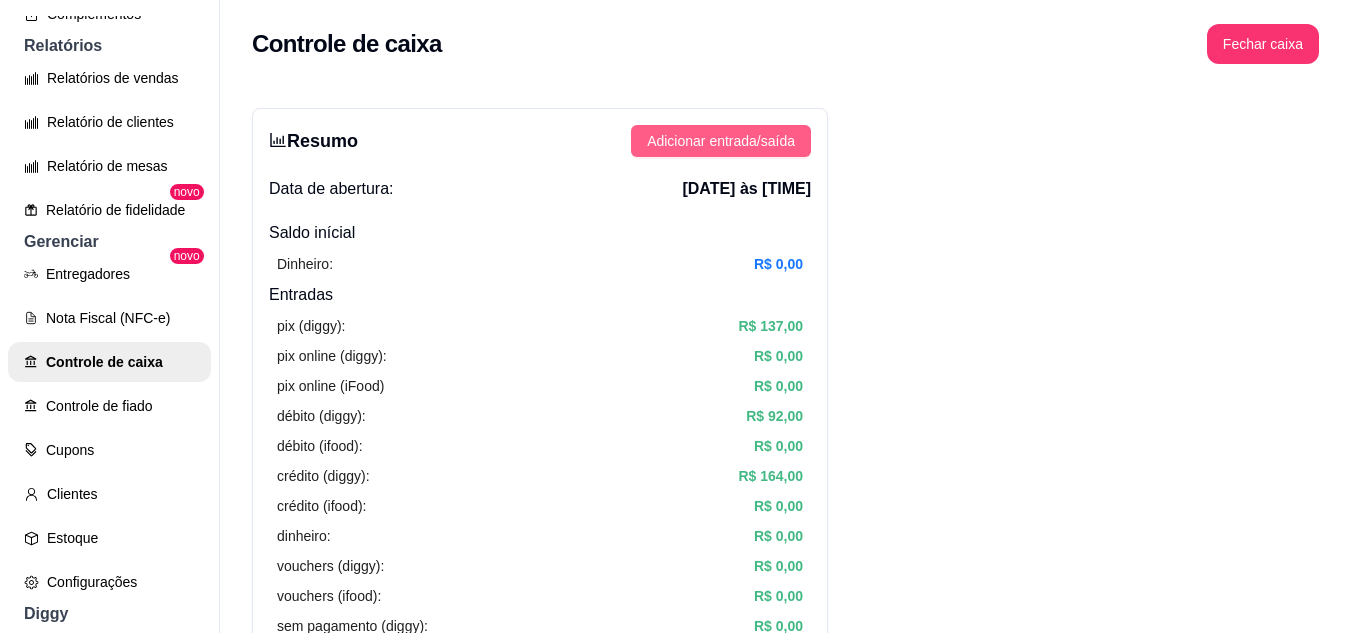 click on "Adicionar entrada/saída" at bounding box center [721, 141] 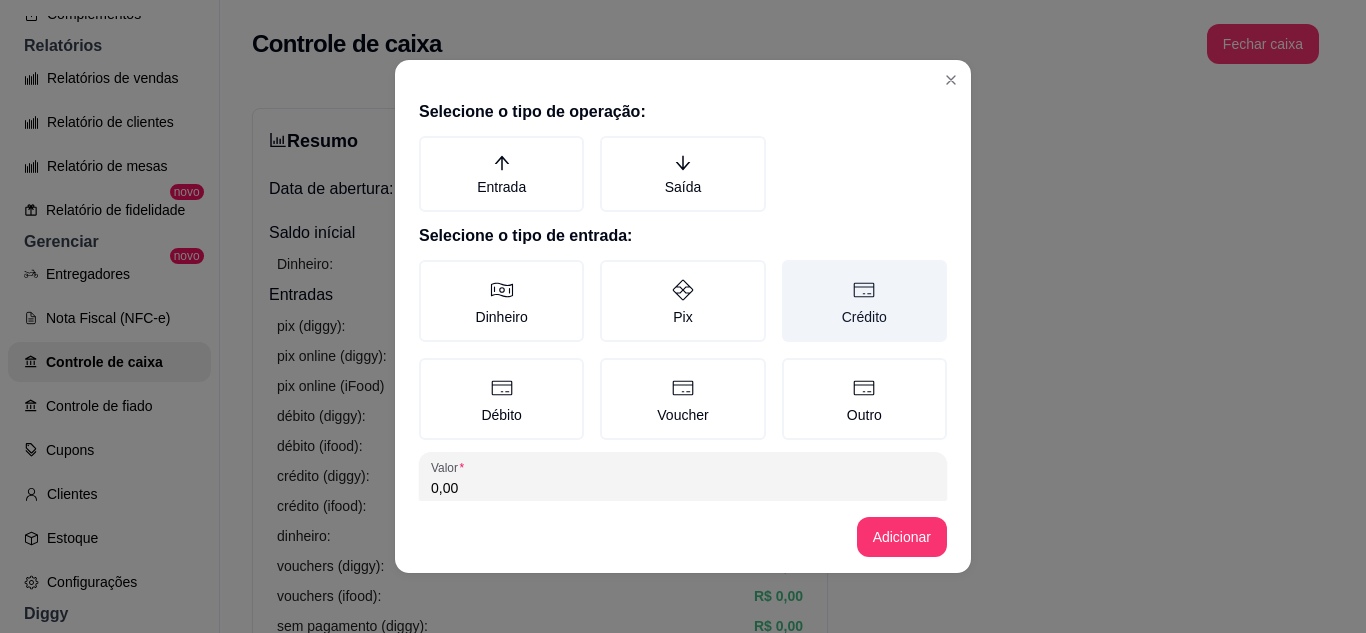 click on "Crédito" at bounding box center (864, 301) 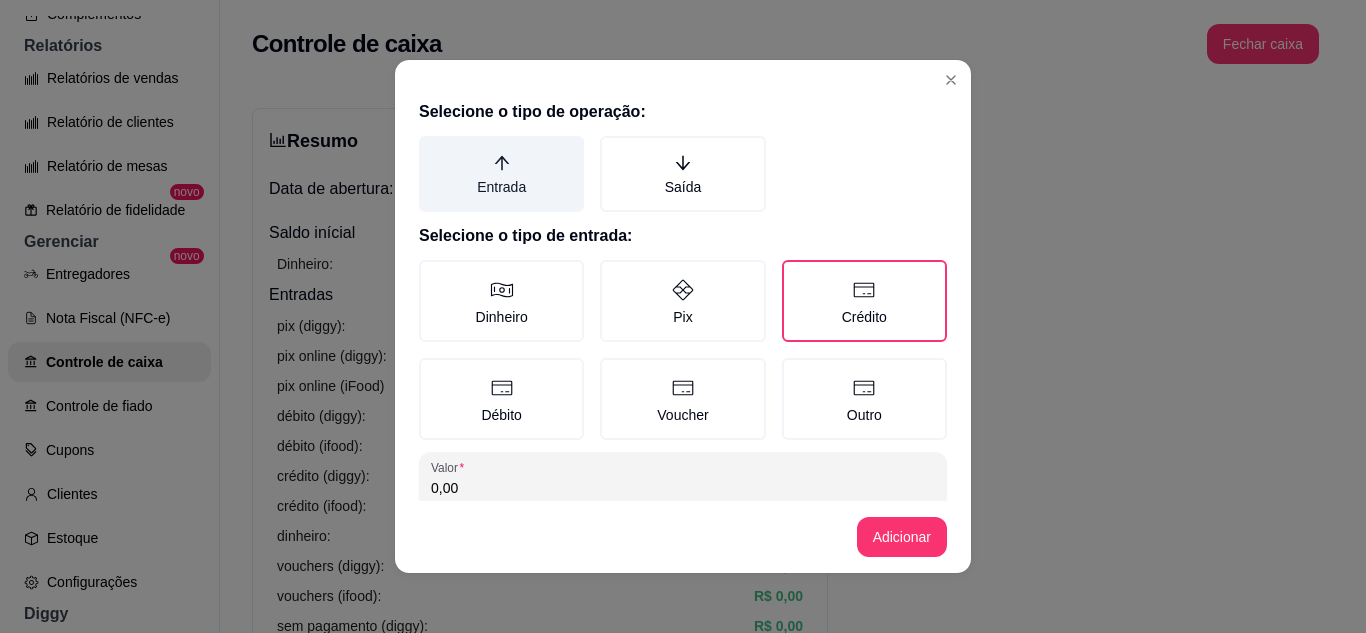 click on "Entrada" at bounding box center (501, 174) 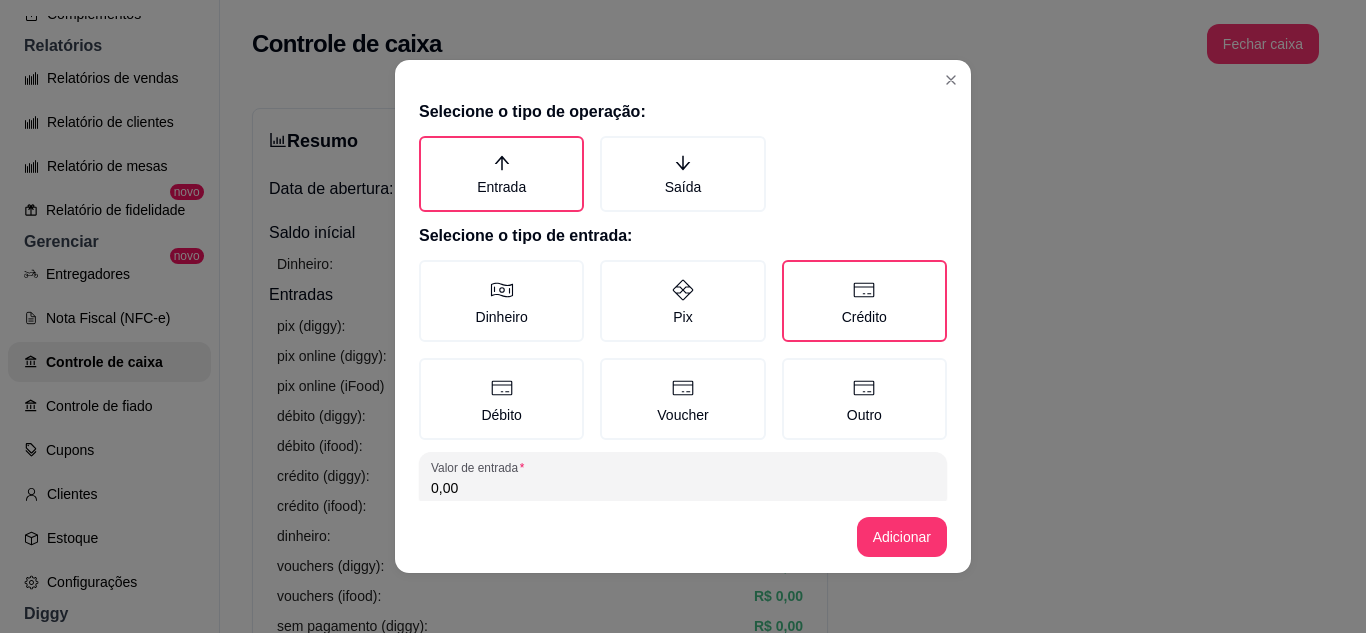 click on "0,00" at bounding box center [683, 488] 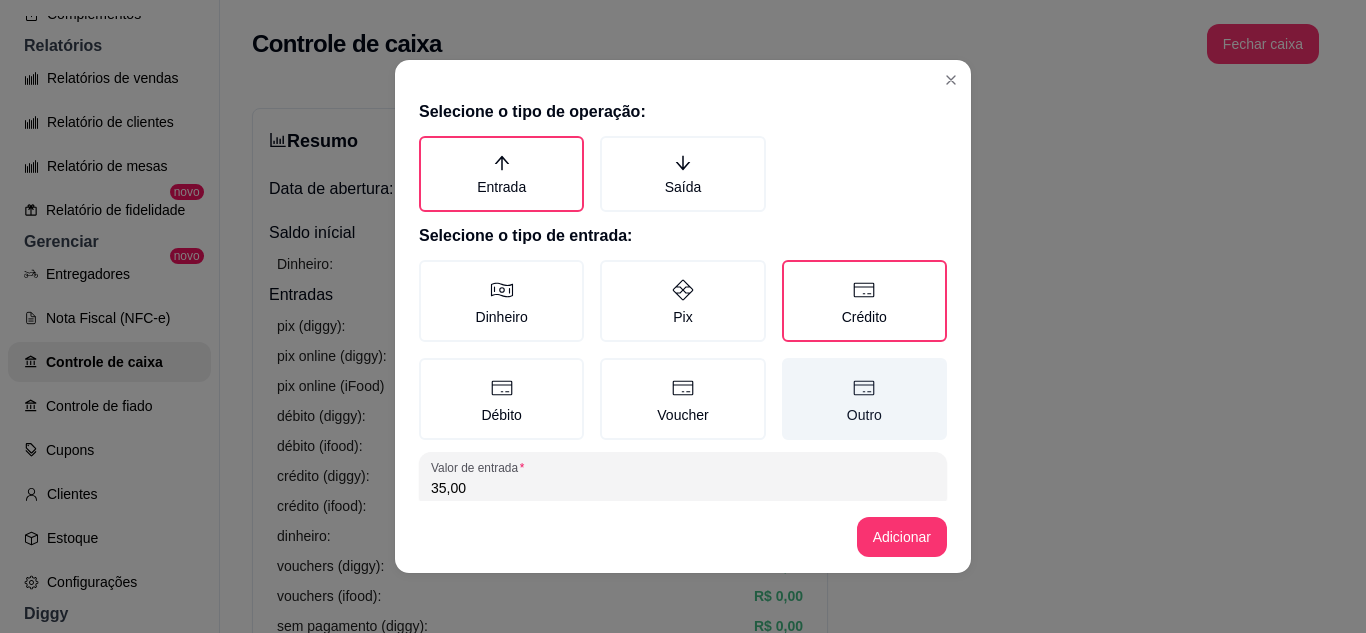 scroll, scrollTop: 115, scrollLeft: 0, axis: vertical 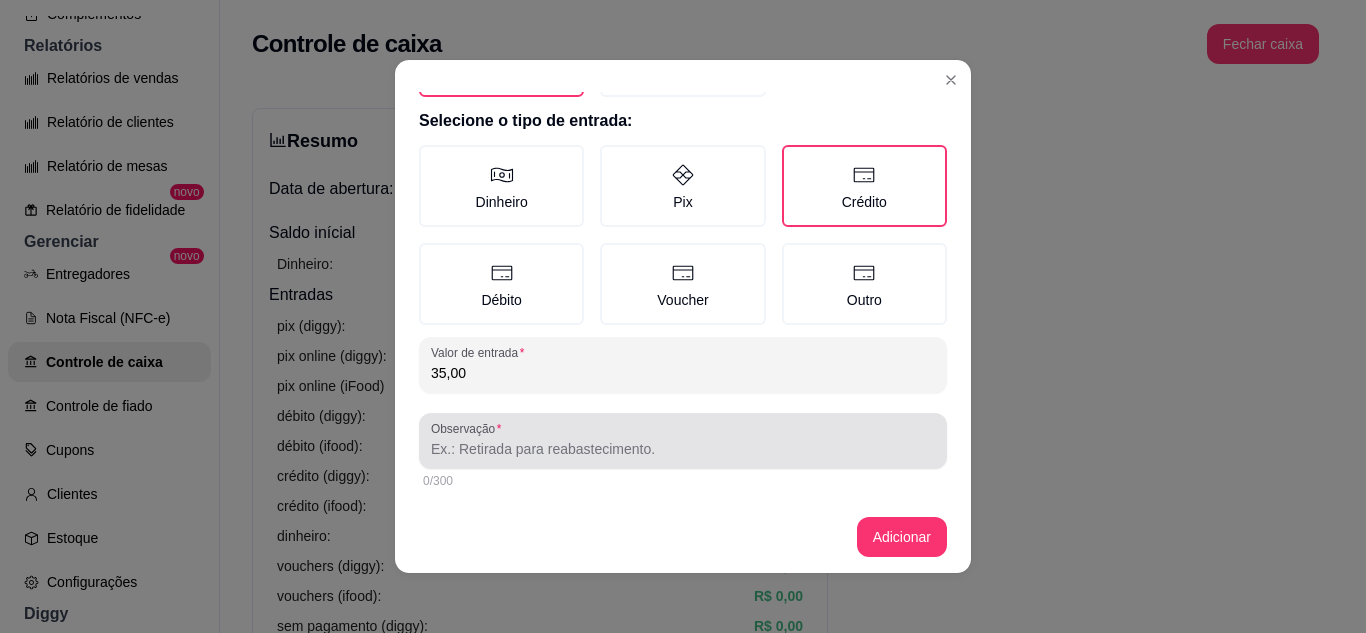 type on "35,00" 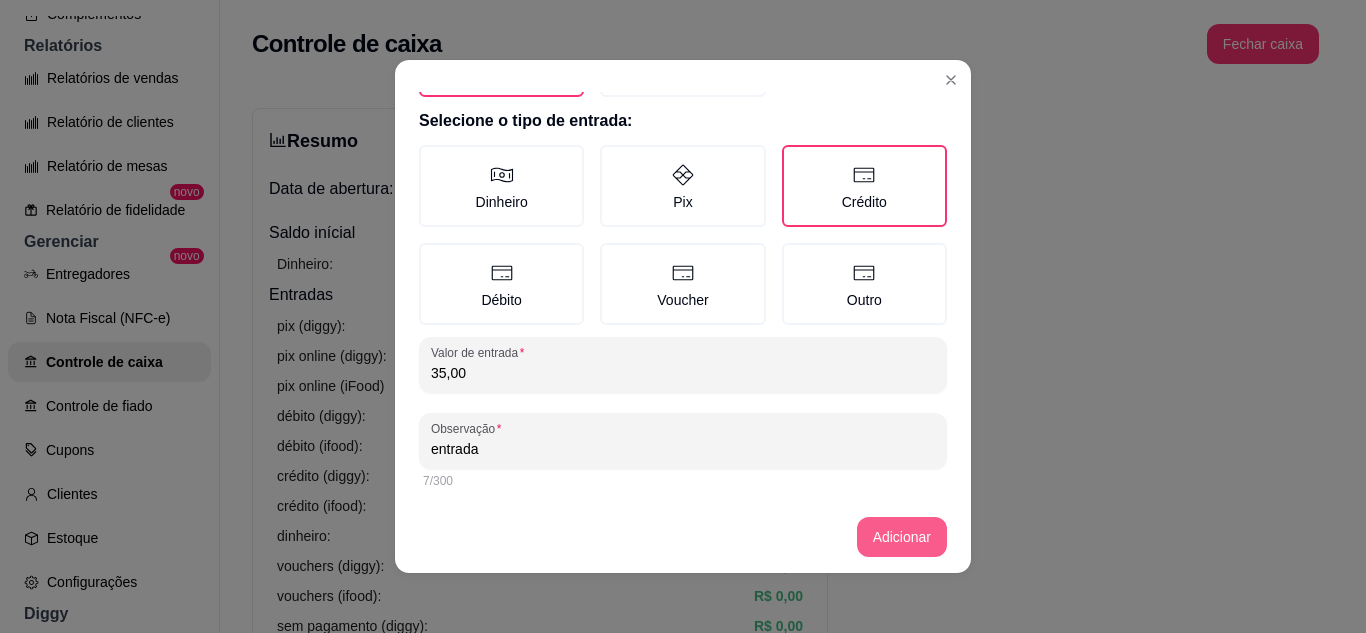 type on "entrada" 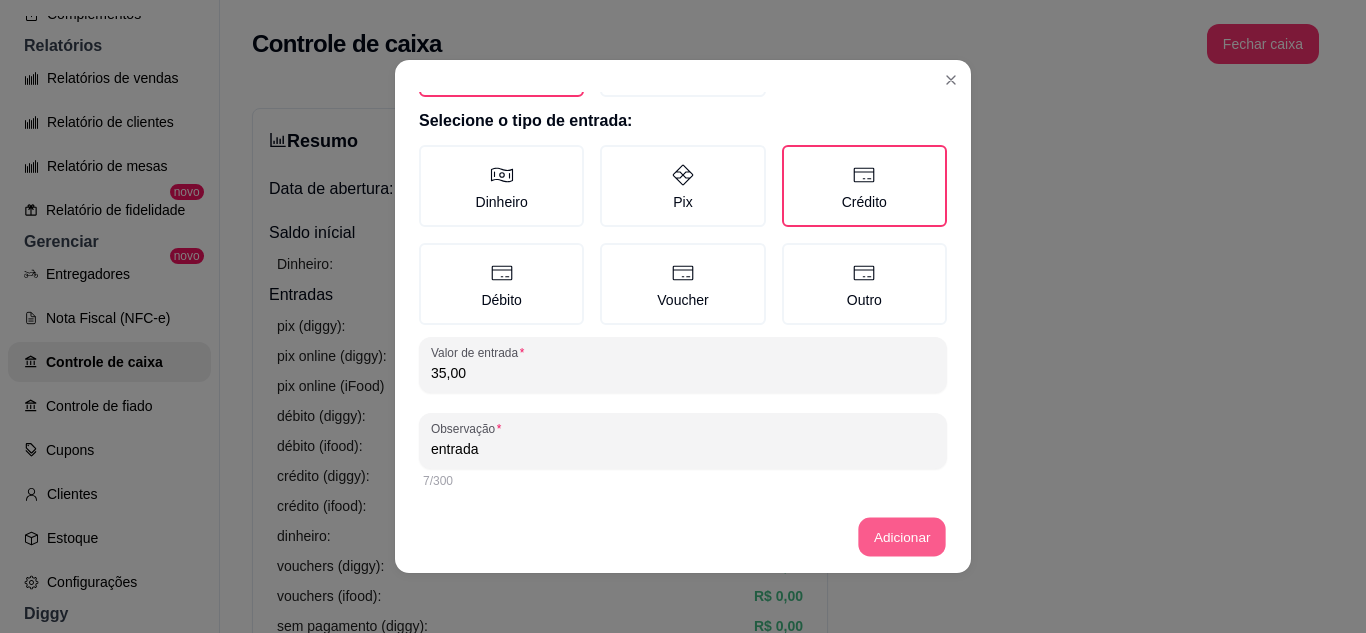 click on "Adicionar" at bounding box center (683, 537) 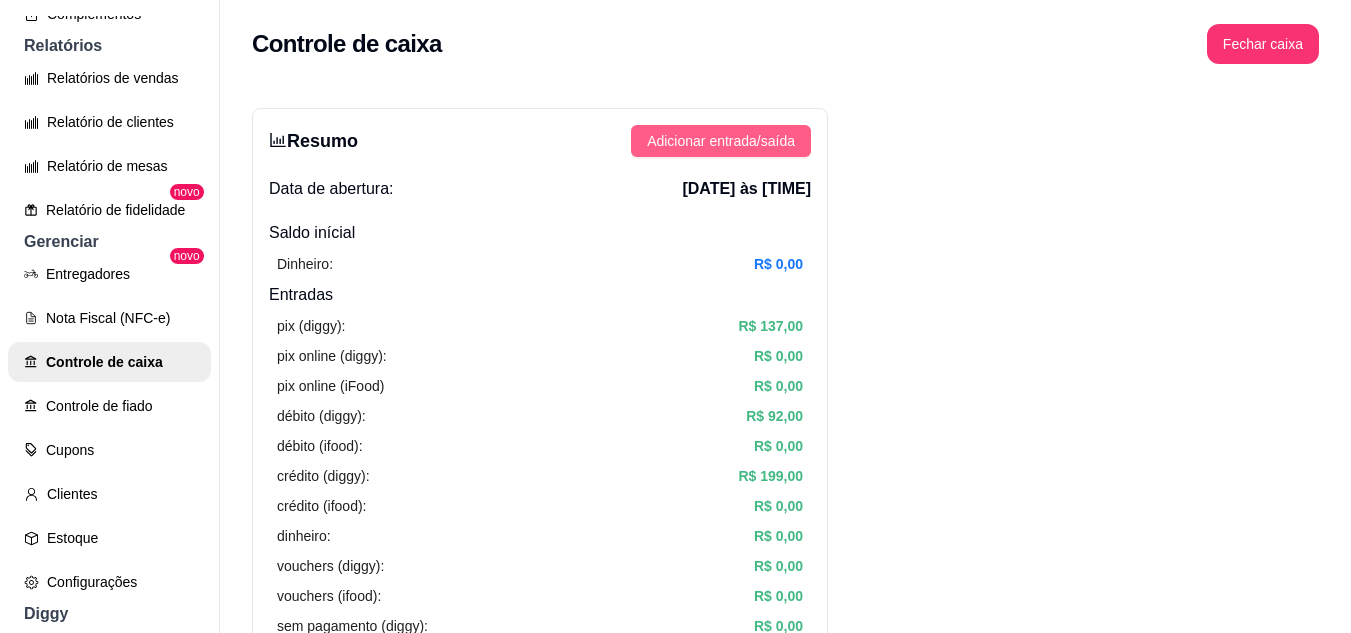 click on "Adicionar entrada/saída" at bounding box center (721, 141) 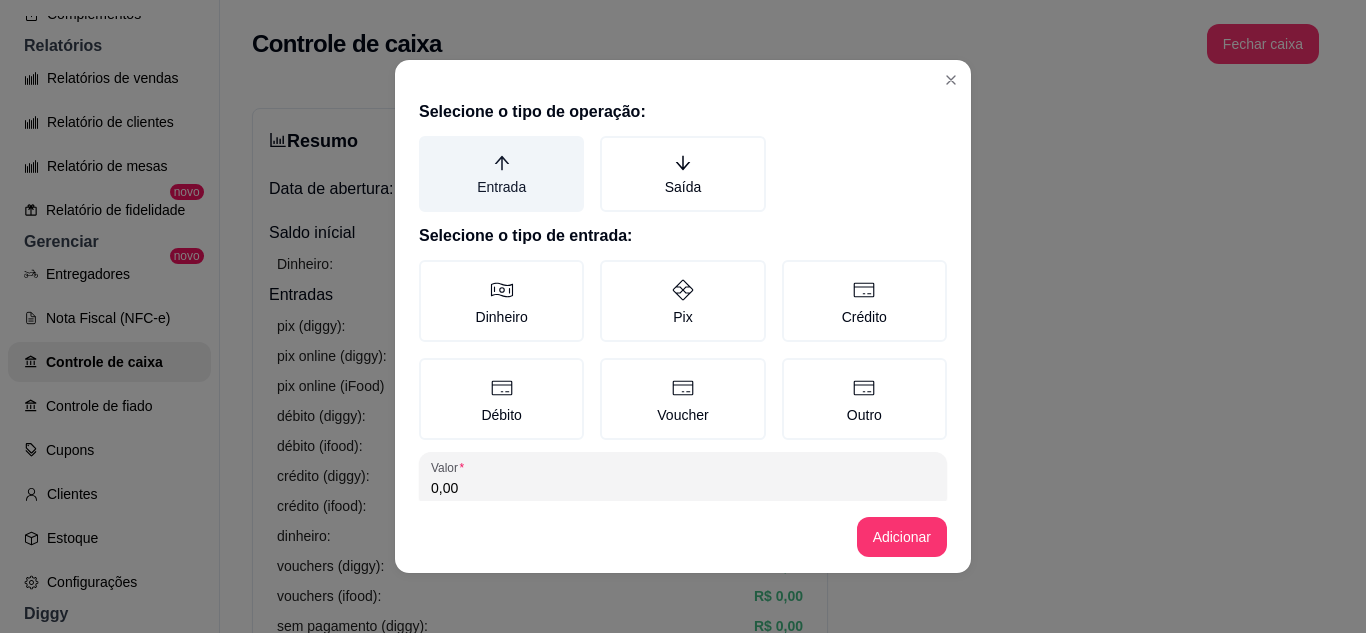 click on "Entrada" at bounding box center (501, 174) 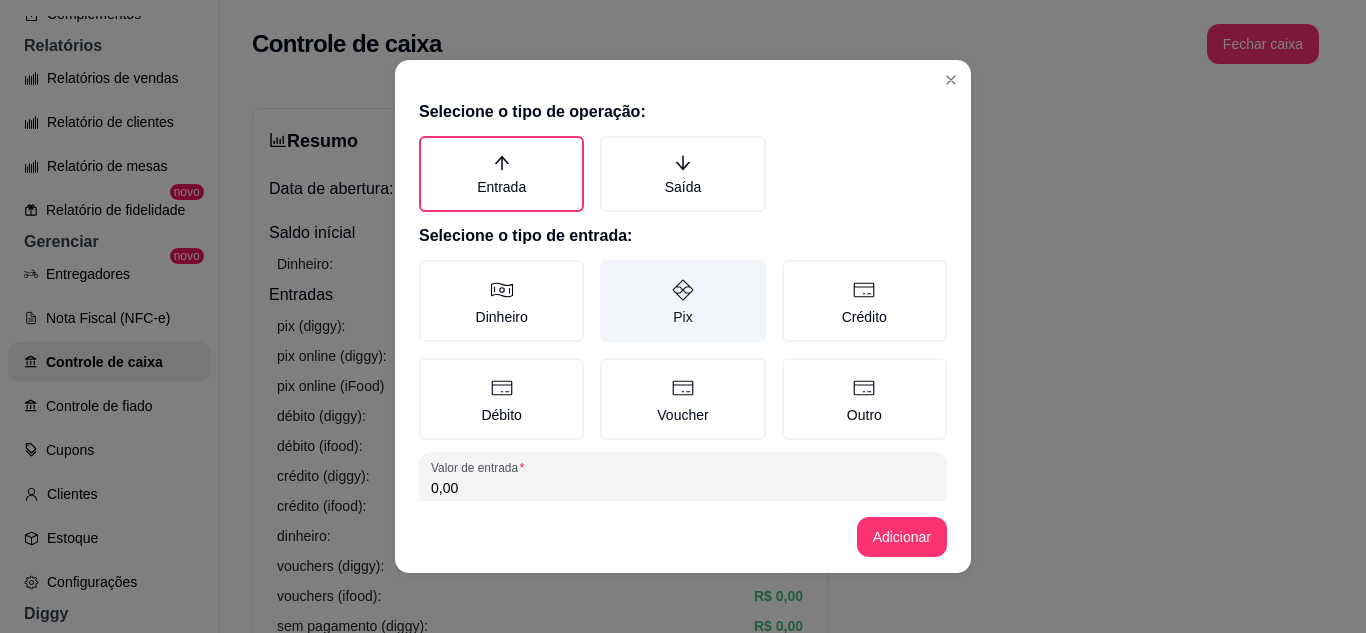 click on "Pix" at bounding box center (682, 301) 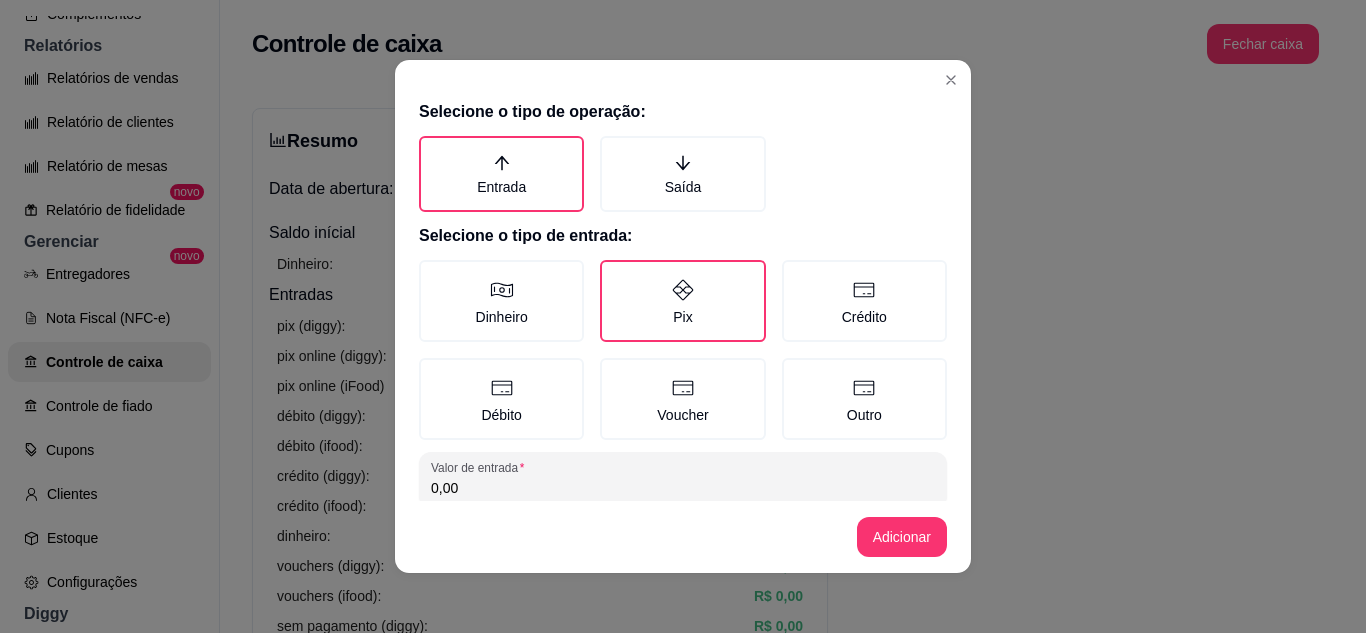 click on "0,00" at bounding box center (683, 488) 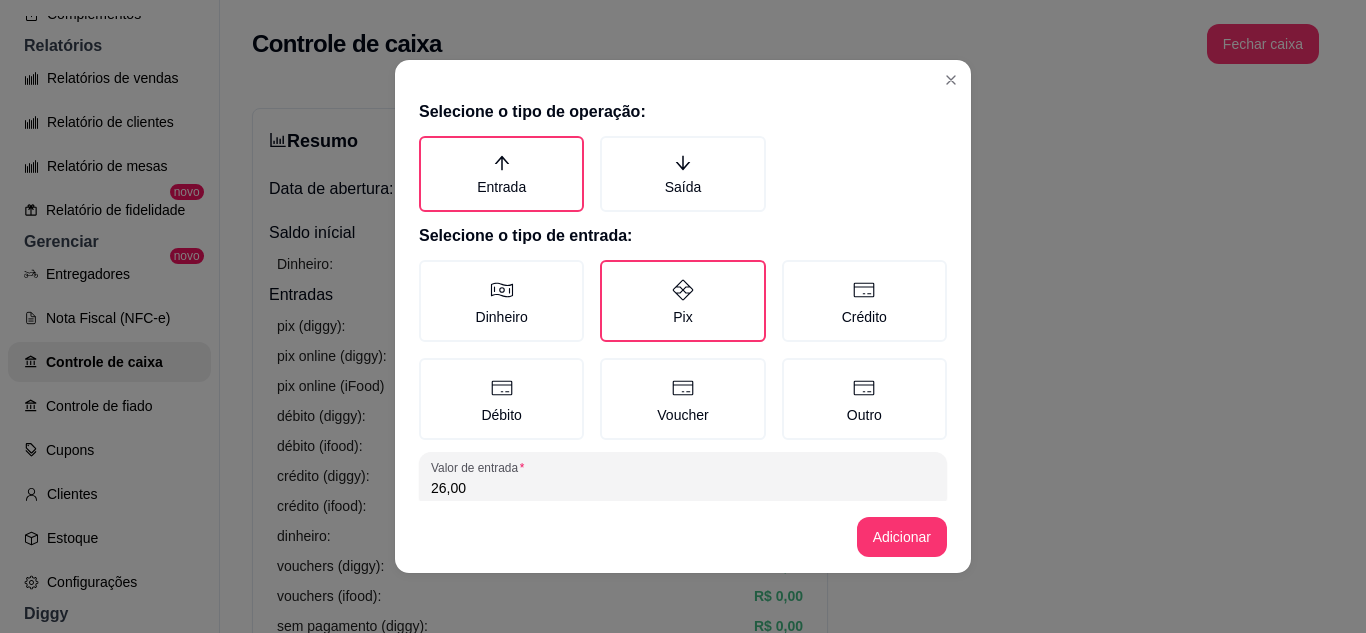 scroll, scrollTop: 115, scrollLeft: 0, axis: vertical 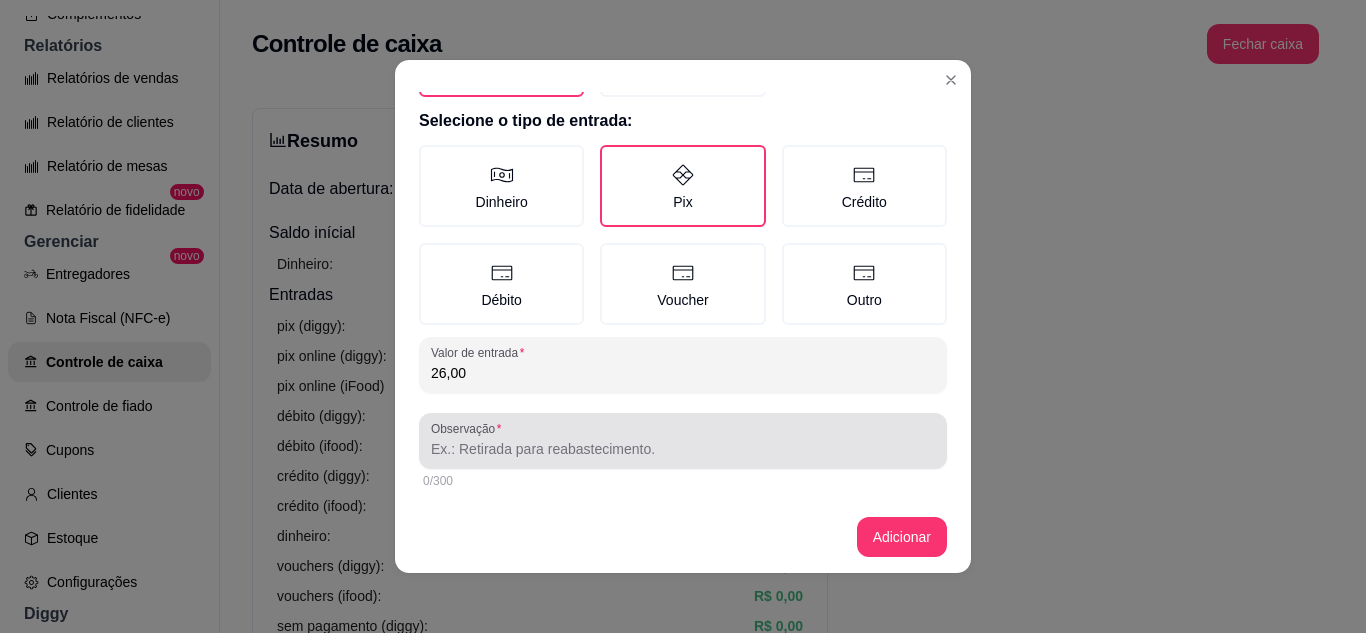 type on "26,00" 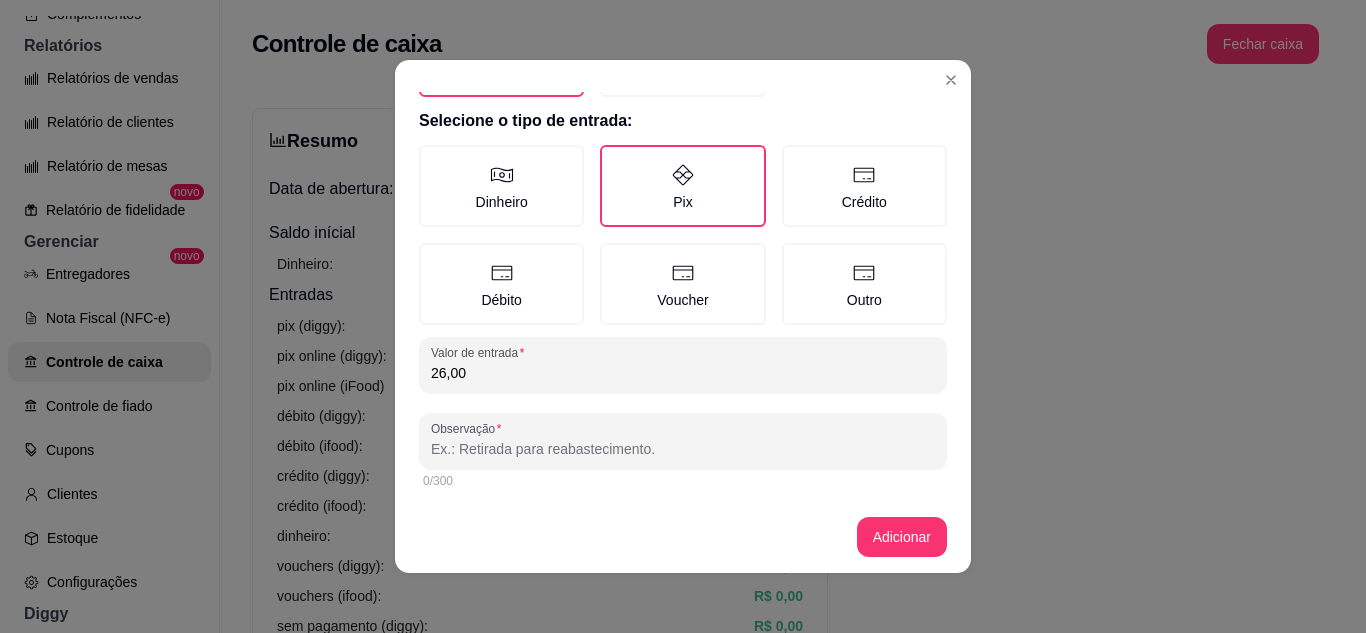 click on "Observação" at bounding box center [683, 449] 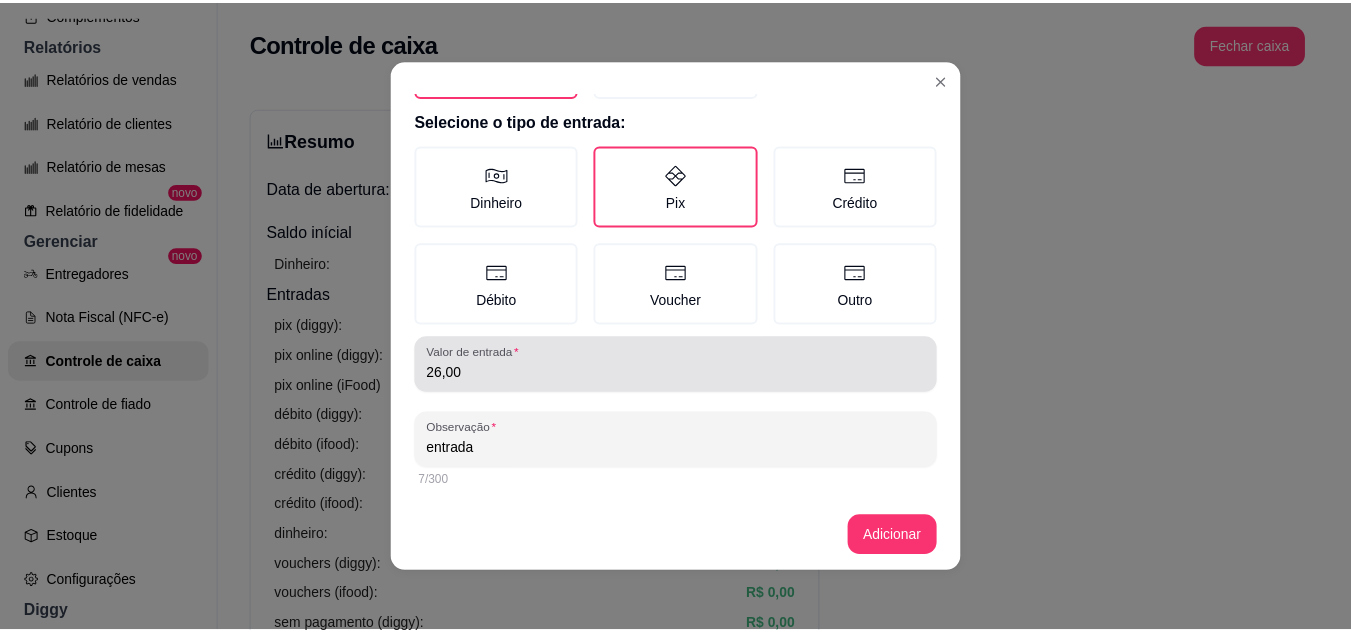 scroll, scrollTop: 4, scrollLeft: 0, axis: vertical 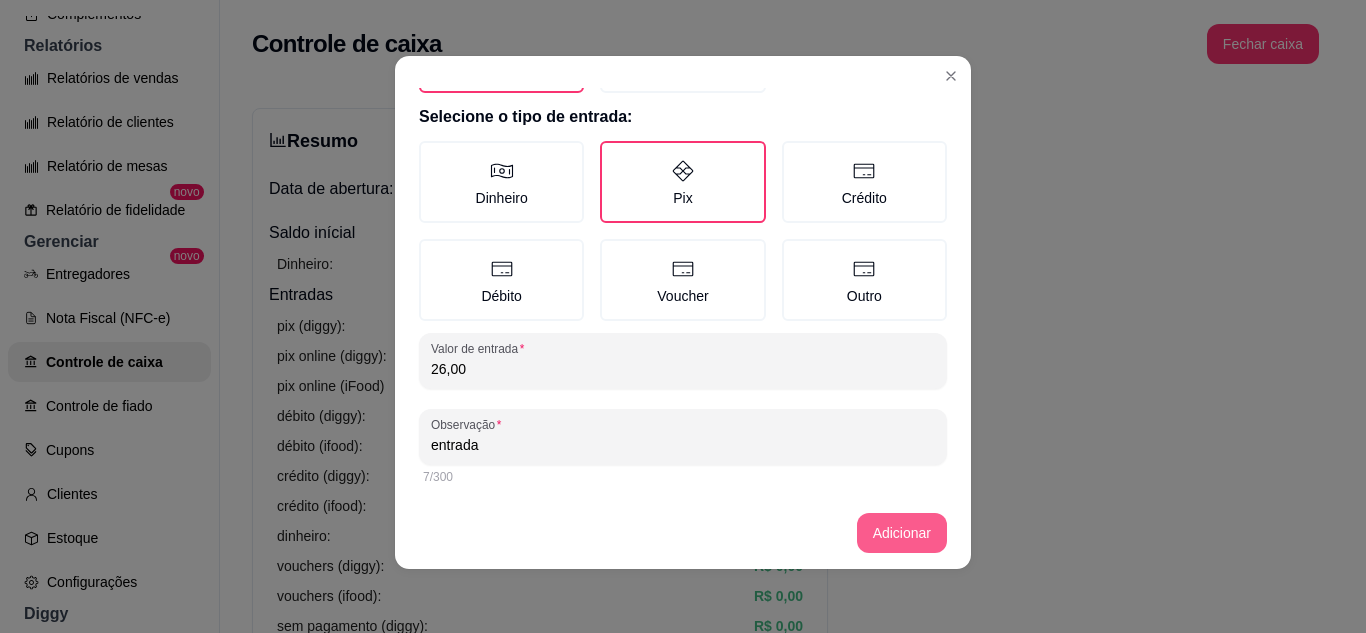 type on "entrada" 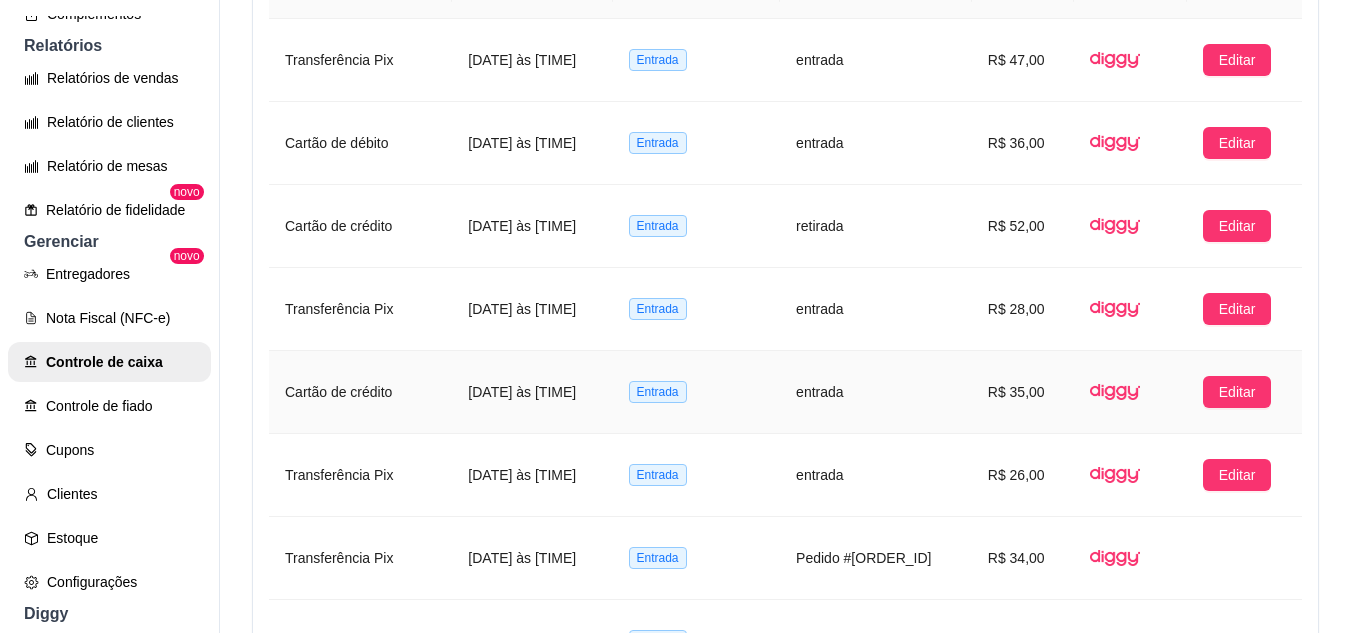 scroll, scrollTop: 1100, scrollLeft: 0, axis: vertical 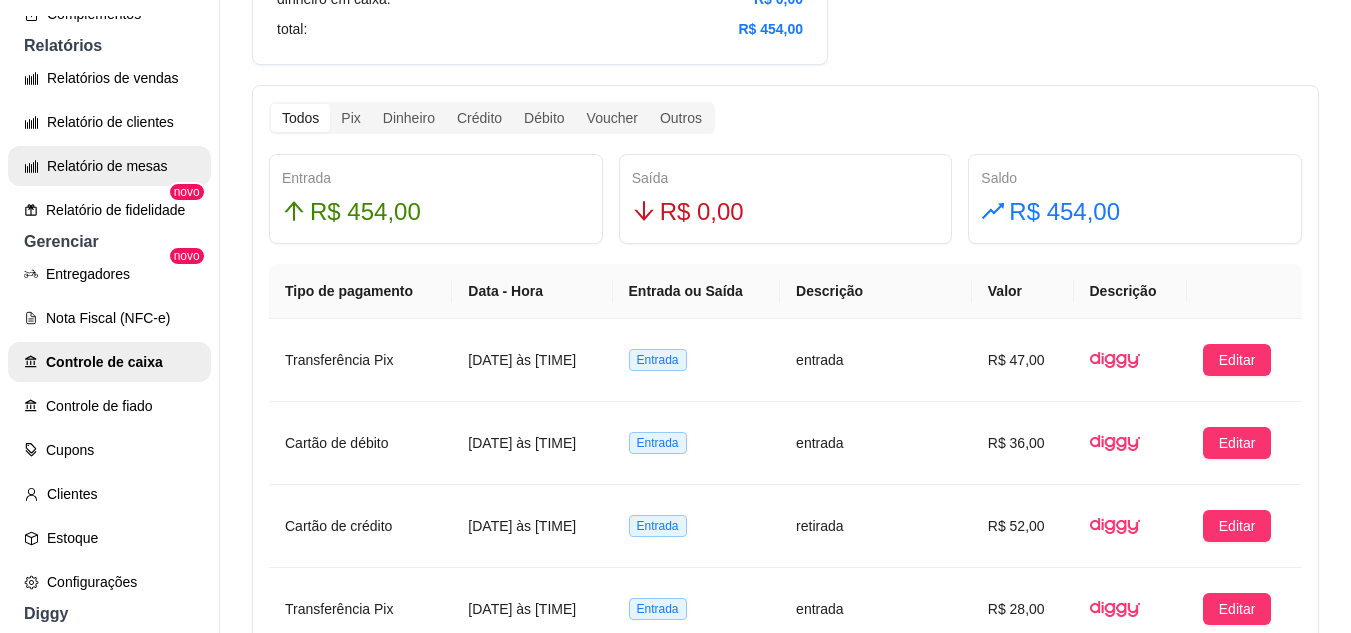 click on "Relatório de mesas" at bounding box center [109, 166] 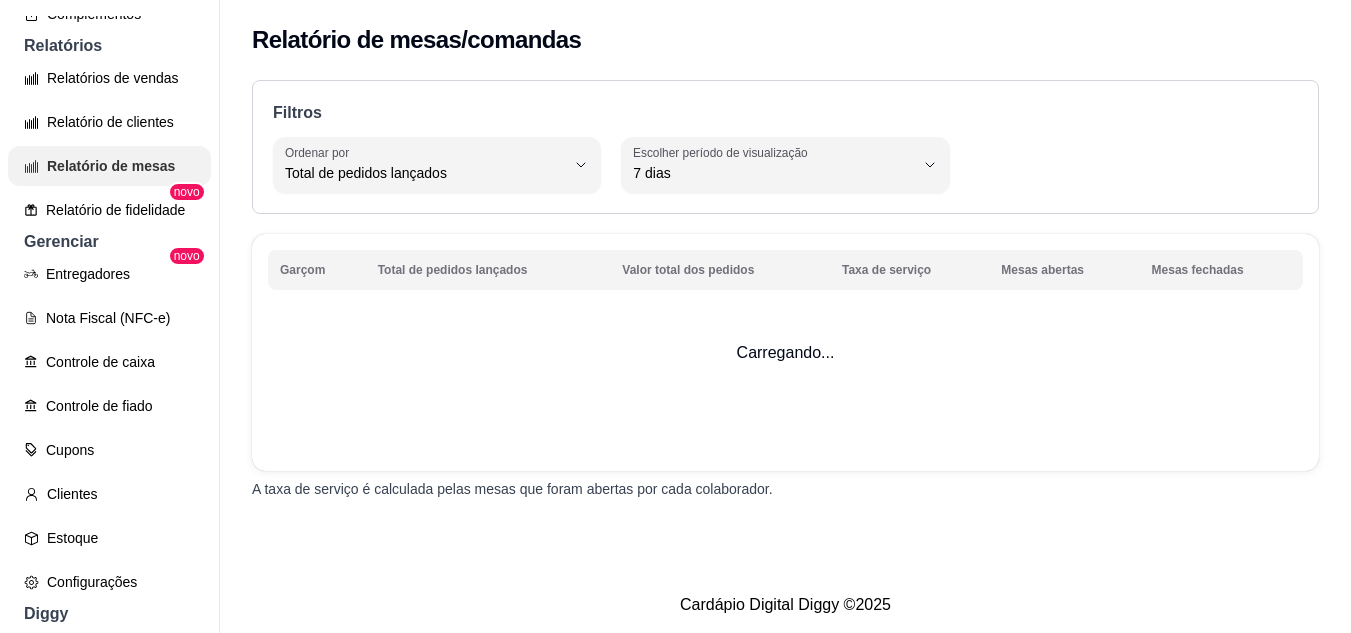 scroll, scrollTop: 0, scrollLeft: 0, axis: both 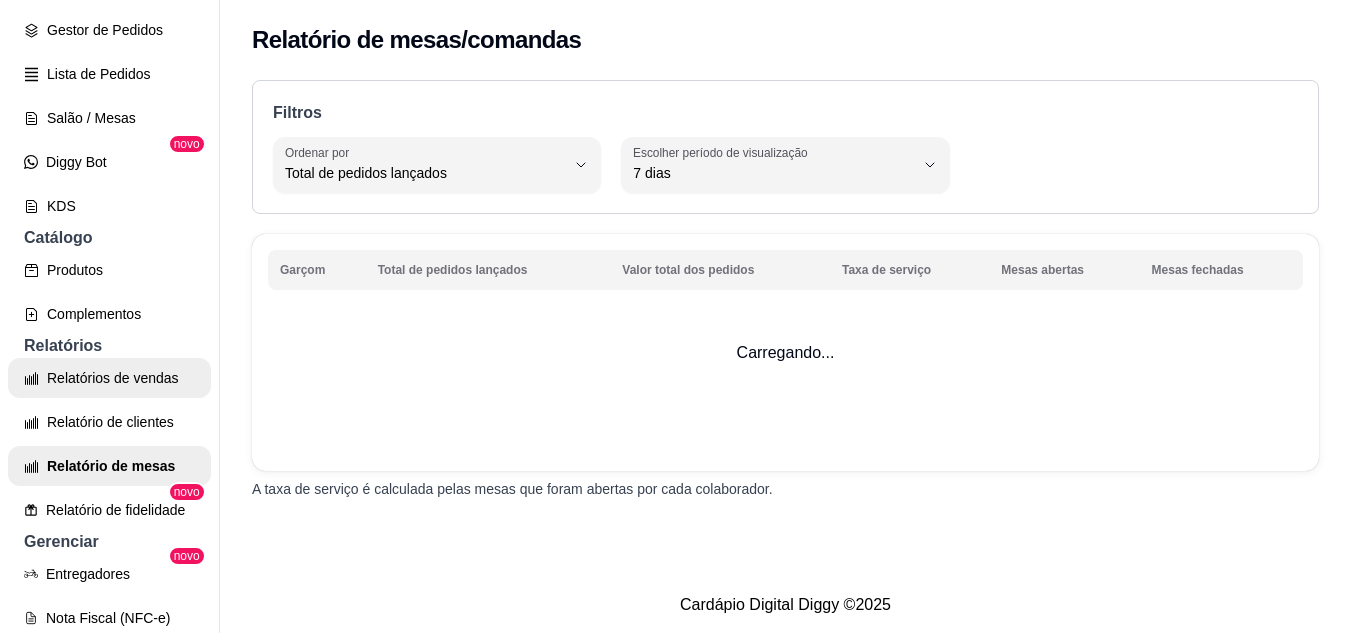 click on "Relatórios de vendas" at bounding box center [109, 378] 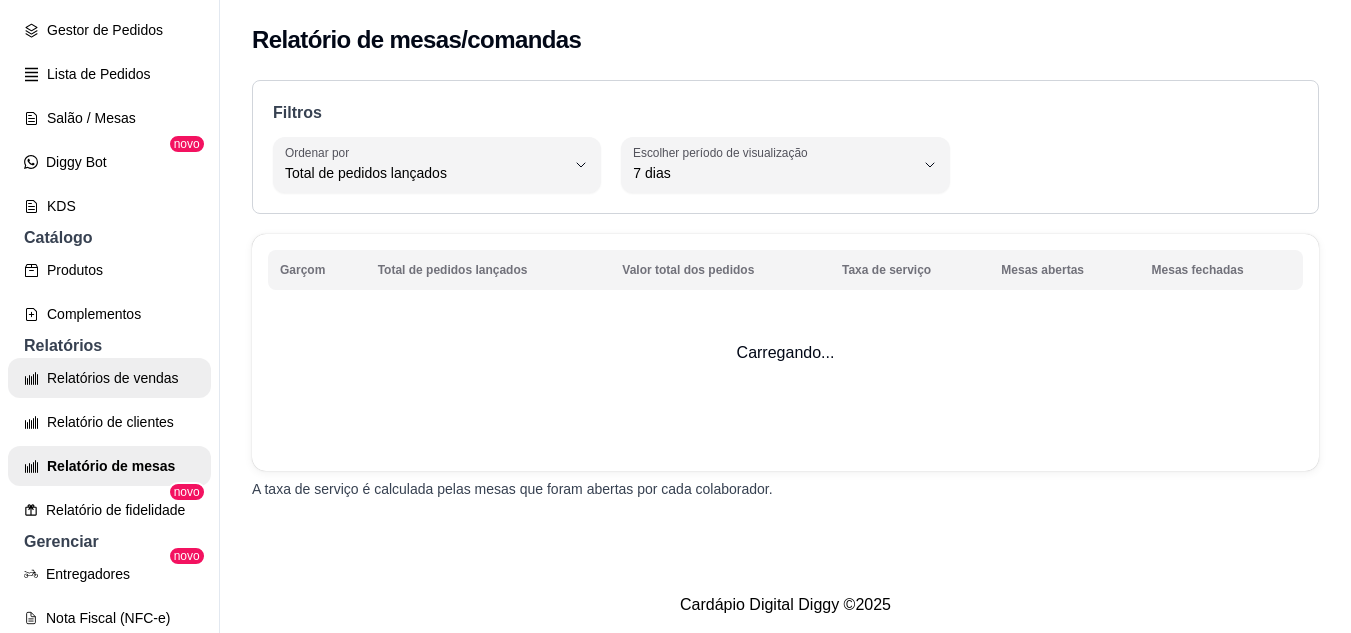 select on "ALL" 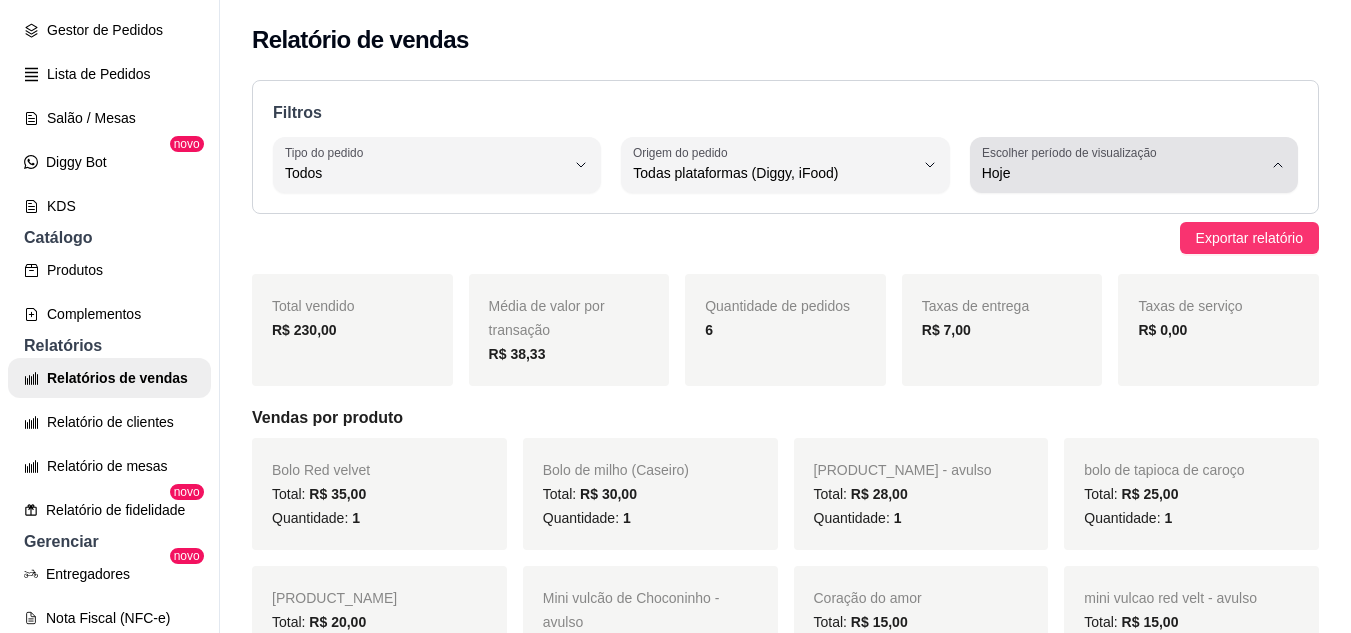 click on "Hoje" at bounding box center [1122, 173] 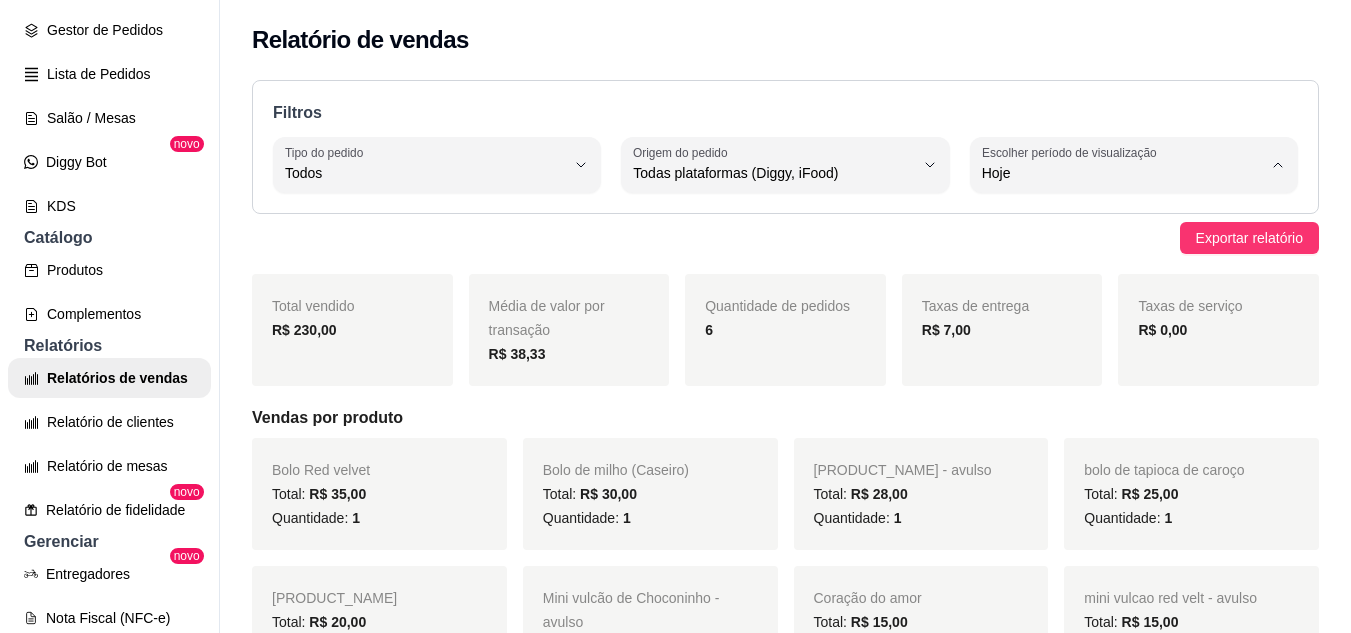 click on "Hoje" at bounding box center [1111, 220] 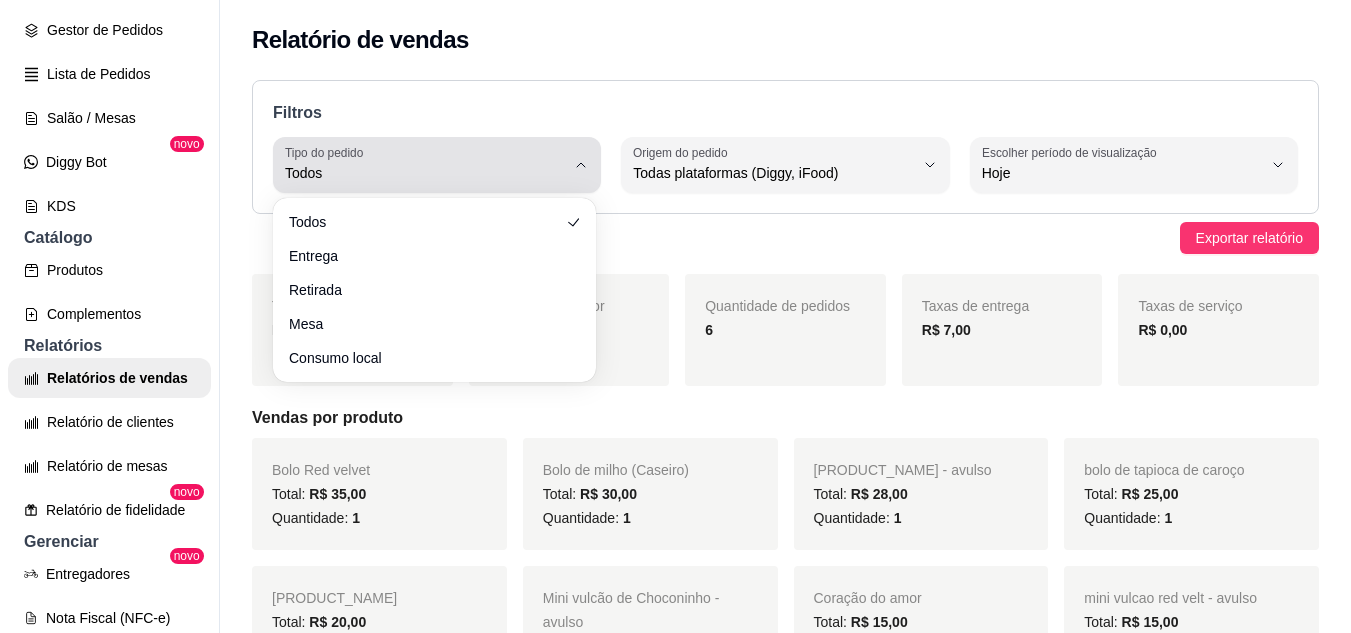 click on "Tipo do pedido" at bounding box center (327, 152) 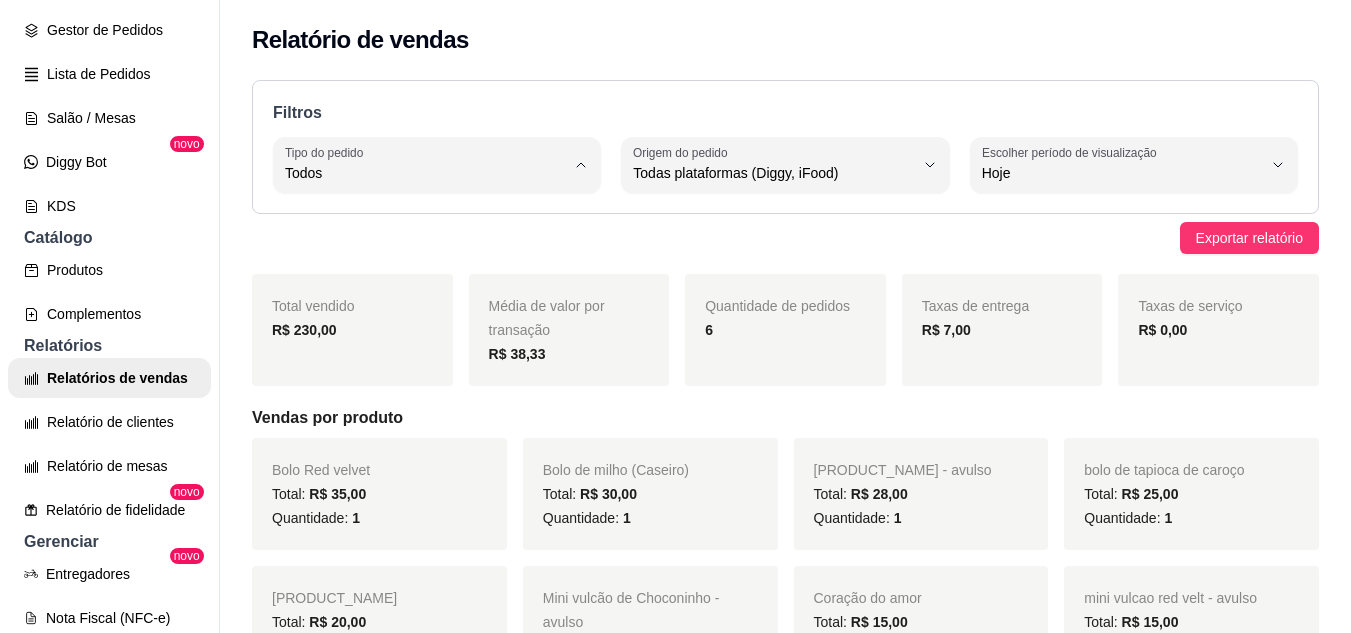 click on "Retirada" at bounding box center (434, 286) 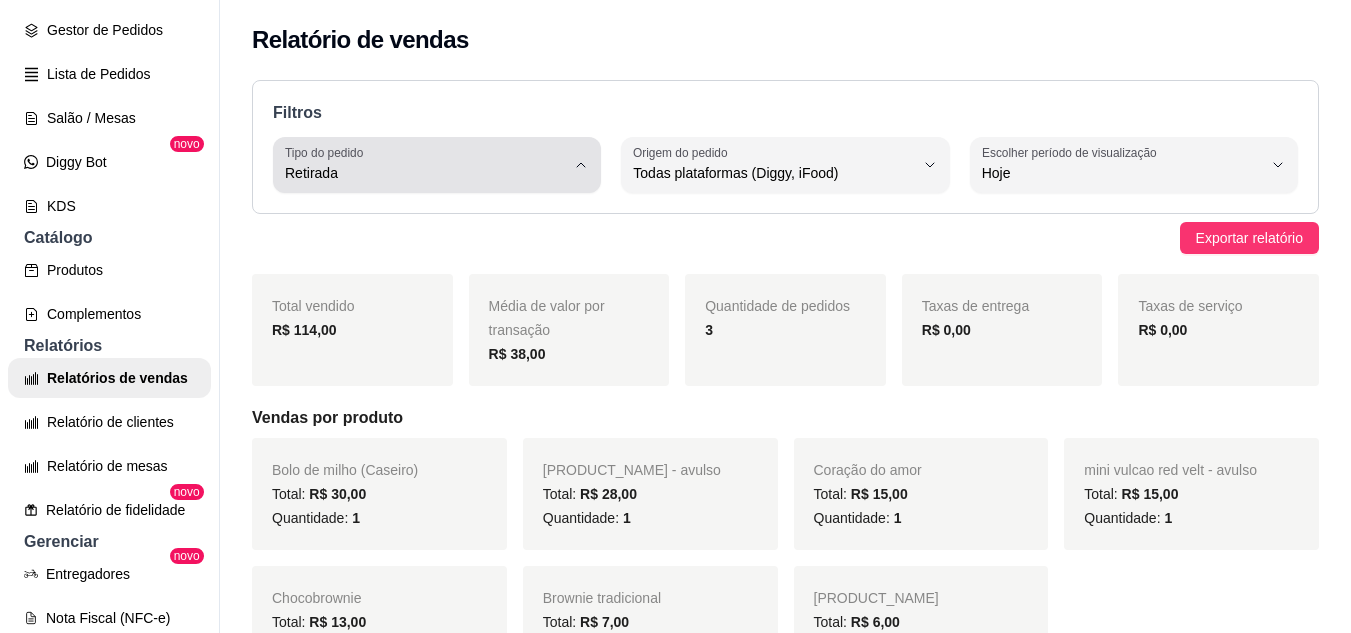 click on "Retirada" at bounding box center (425, 173) 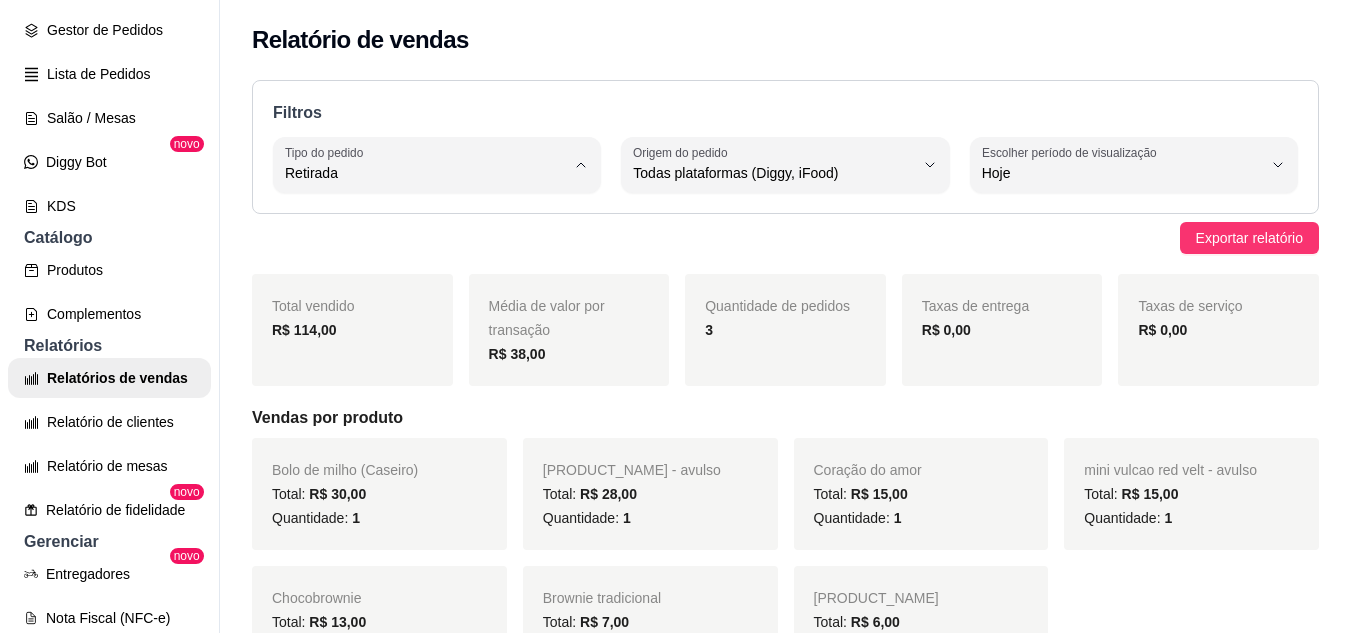 click on "Todos" at bounding box center [425, 220] 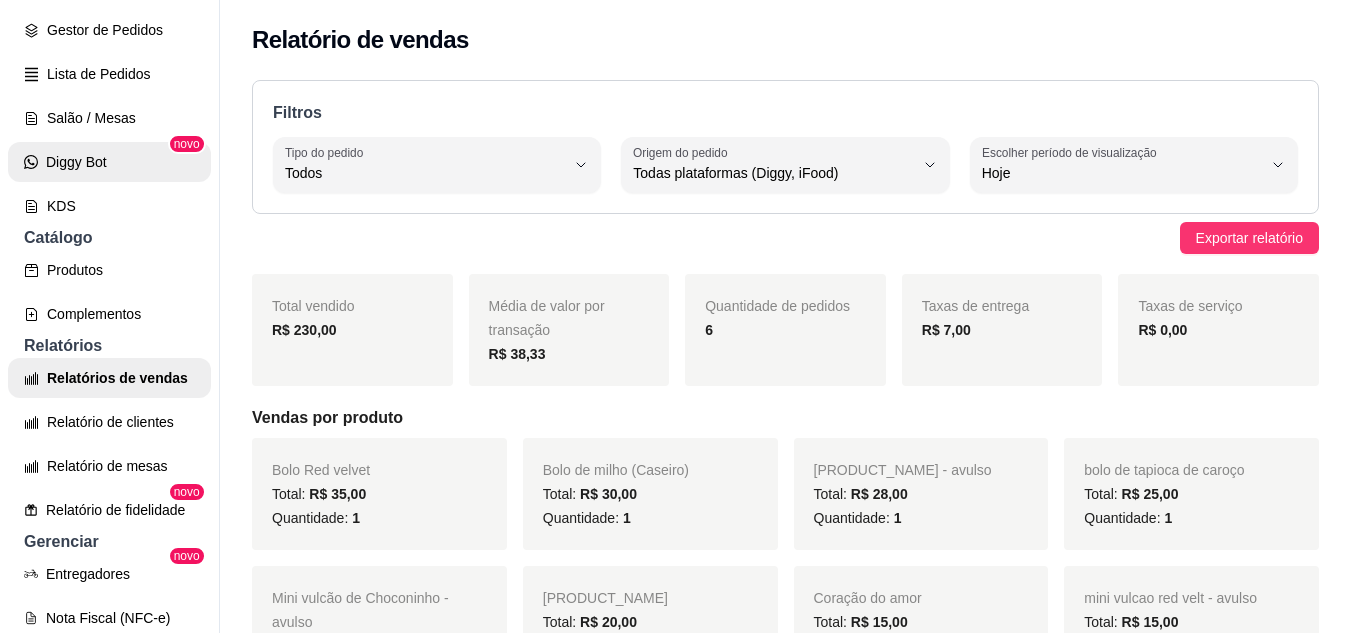 scroll, scrollTop: 100, scrollLeft: 0, axis: vertical 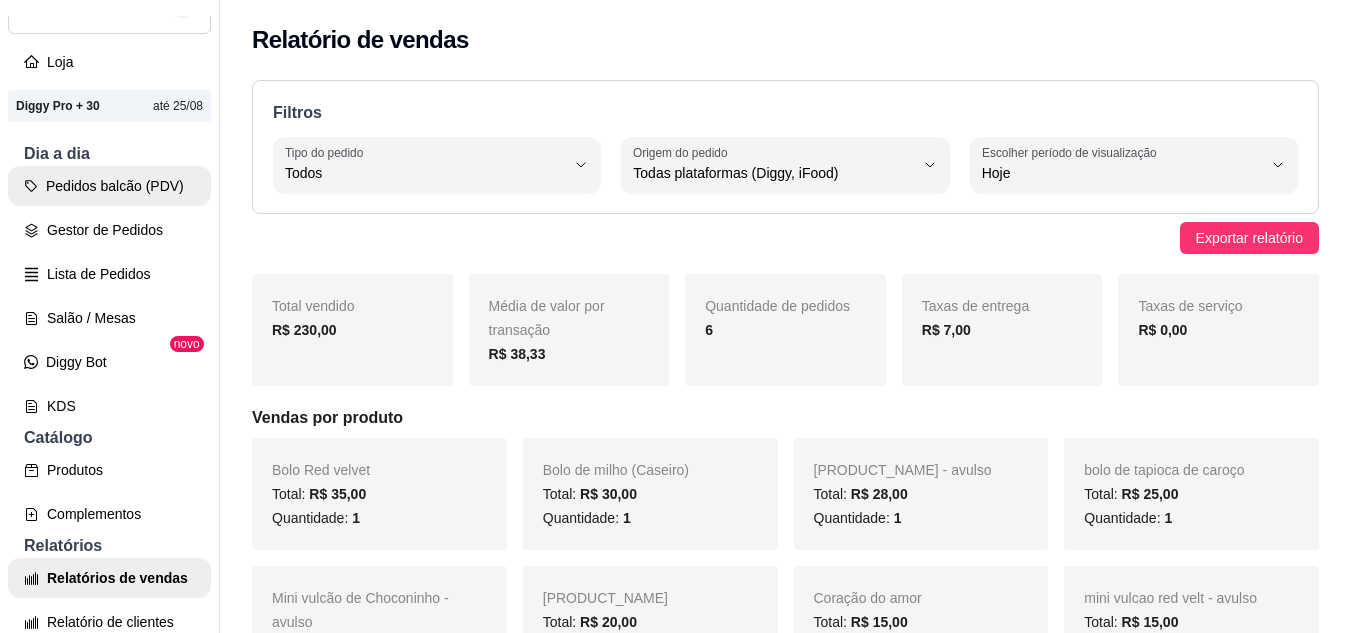 click on "Pedidos balcão (PDV)" at bounding box center [109, 186] 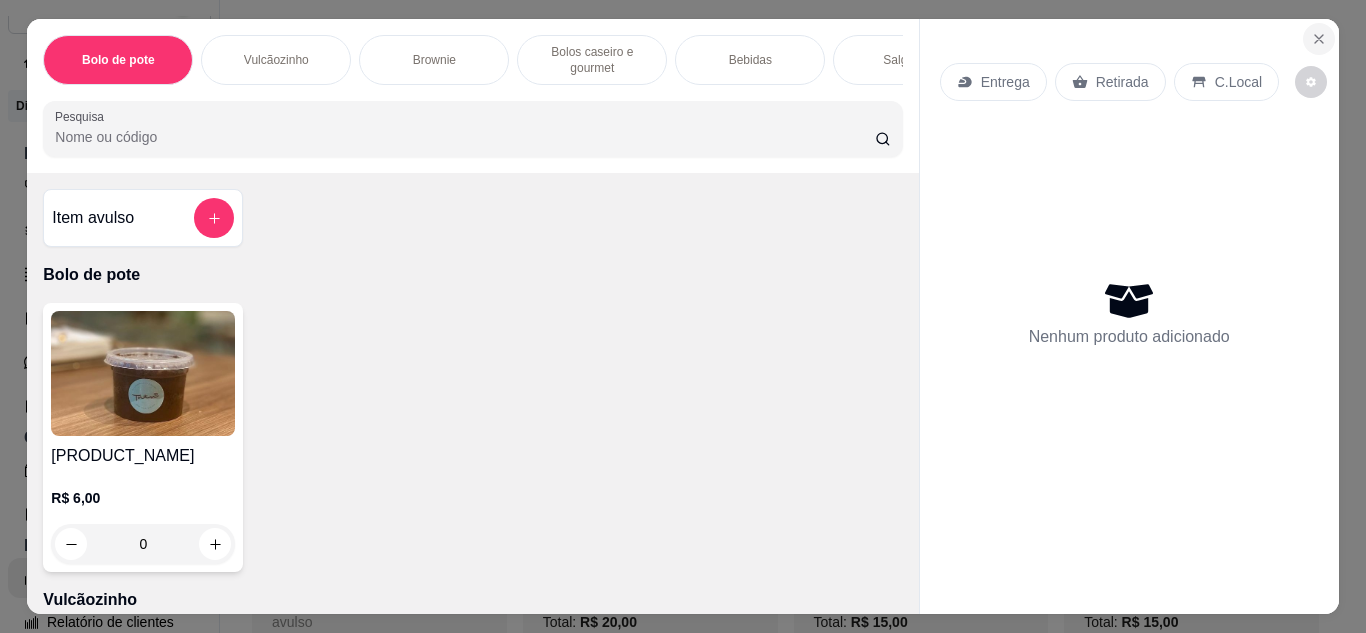 click 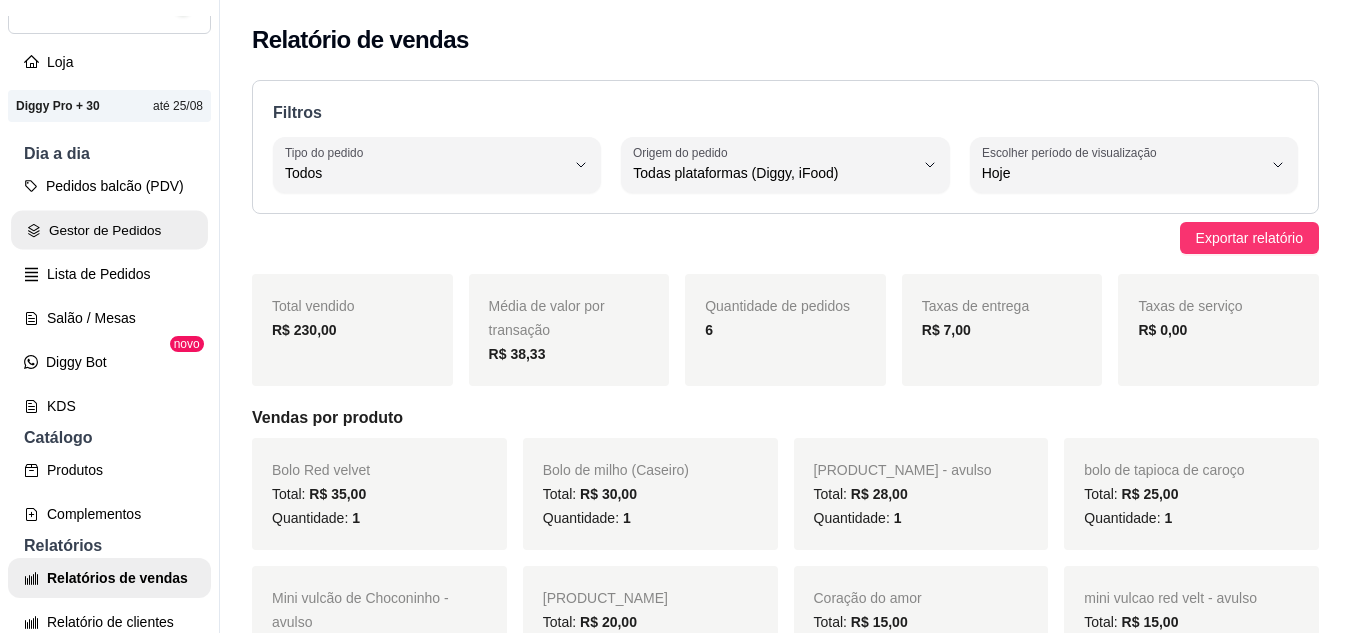 click on "Gestor de Pedidos" at bounding box center [109, 230] 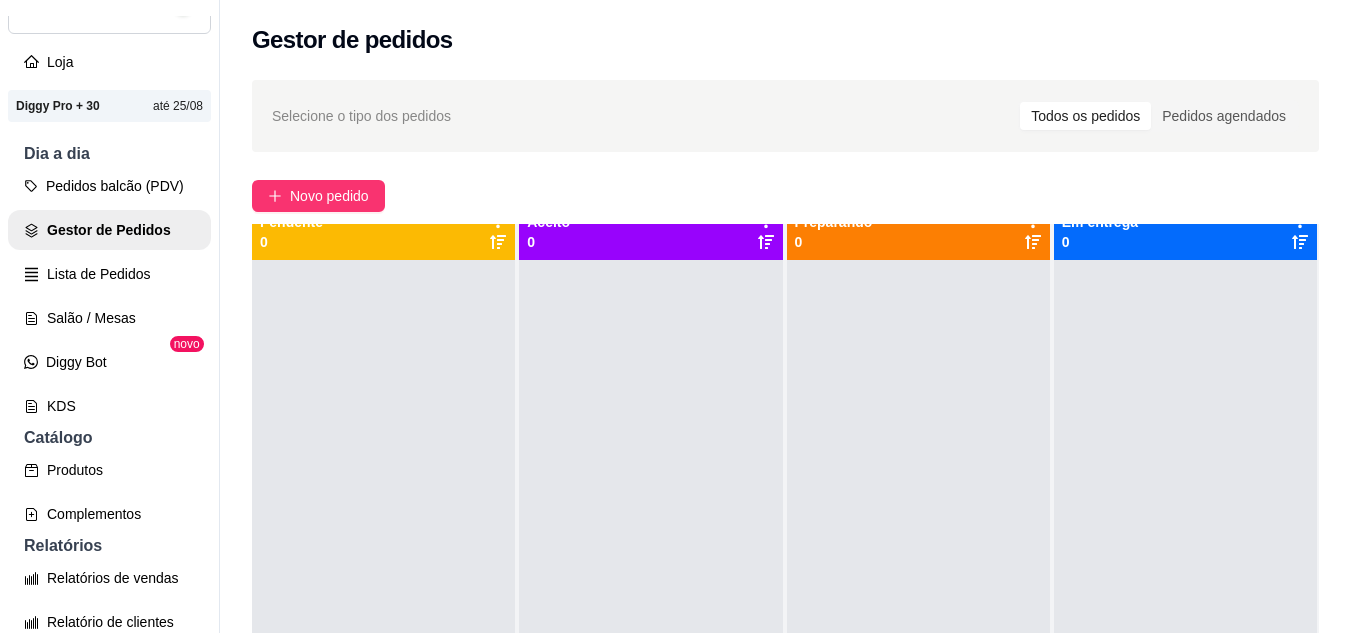 scroll, scrollTop: 0, scrollLeft: 0, axis: both 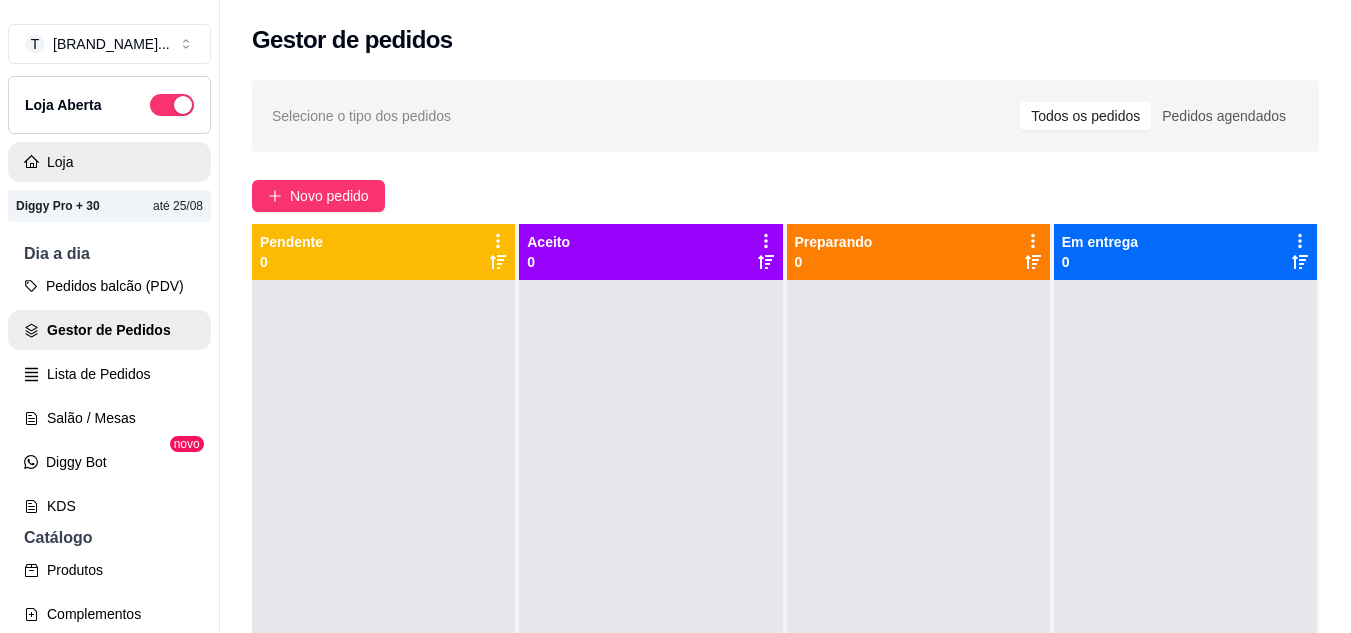 click on "Loja" at bounding box center [109, 162] 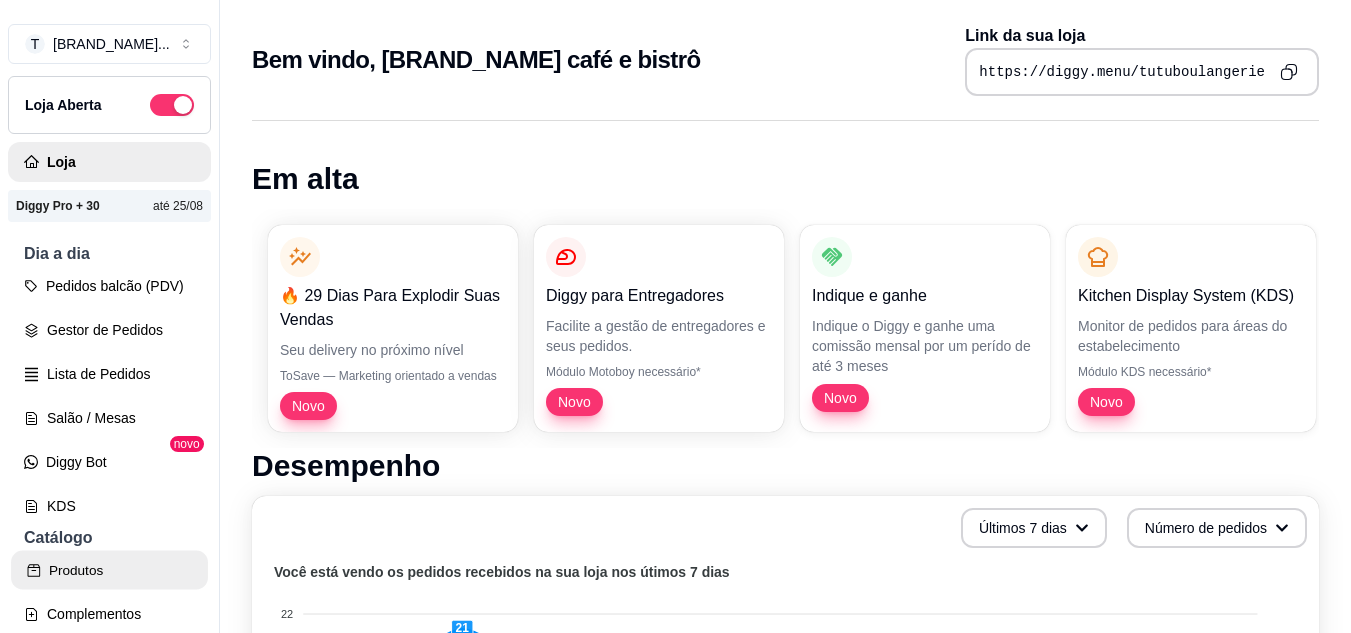 click on "Produtos" at bounding box center (109, 570) 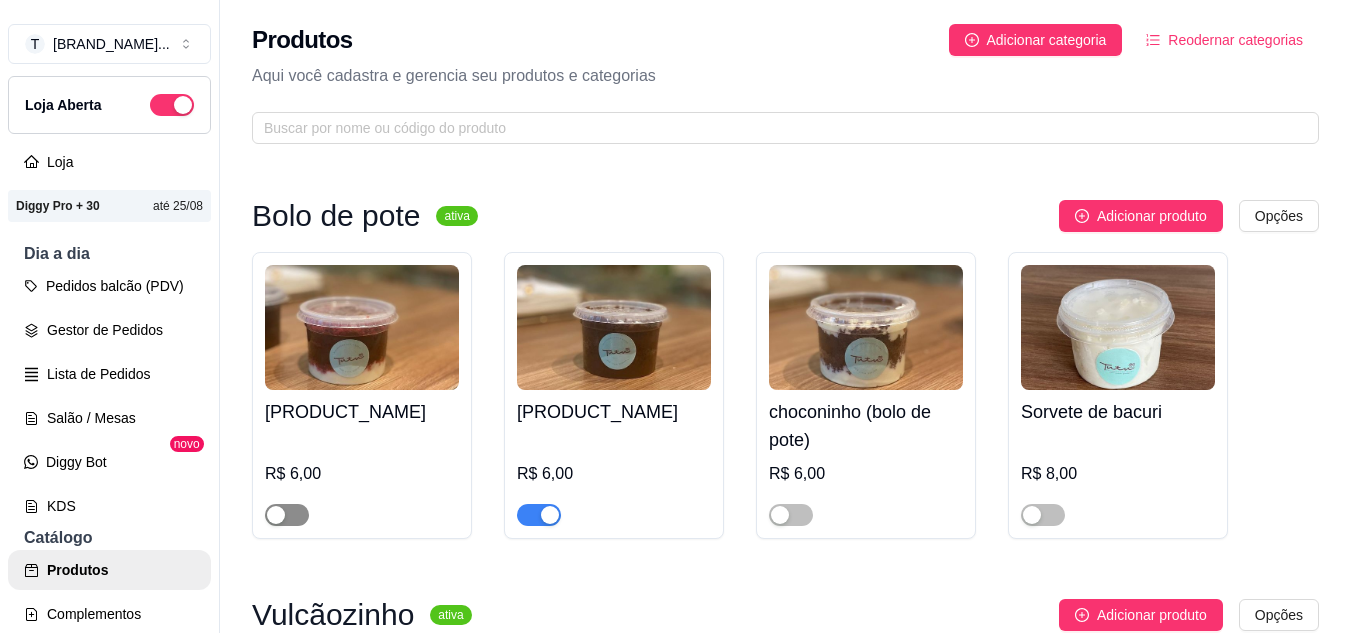 click at bounding box center [287, 515] 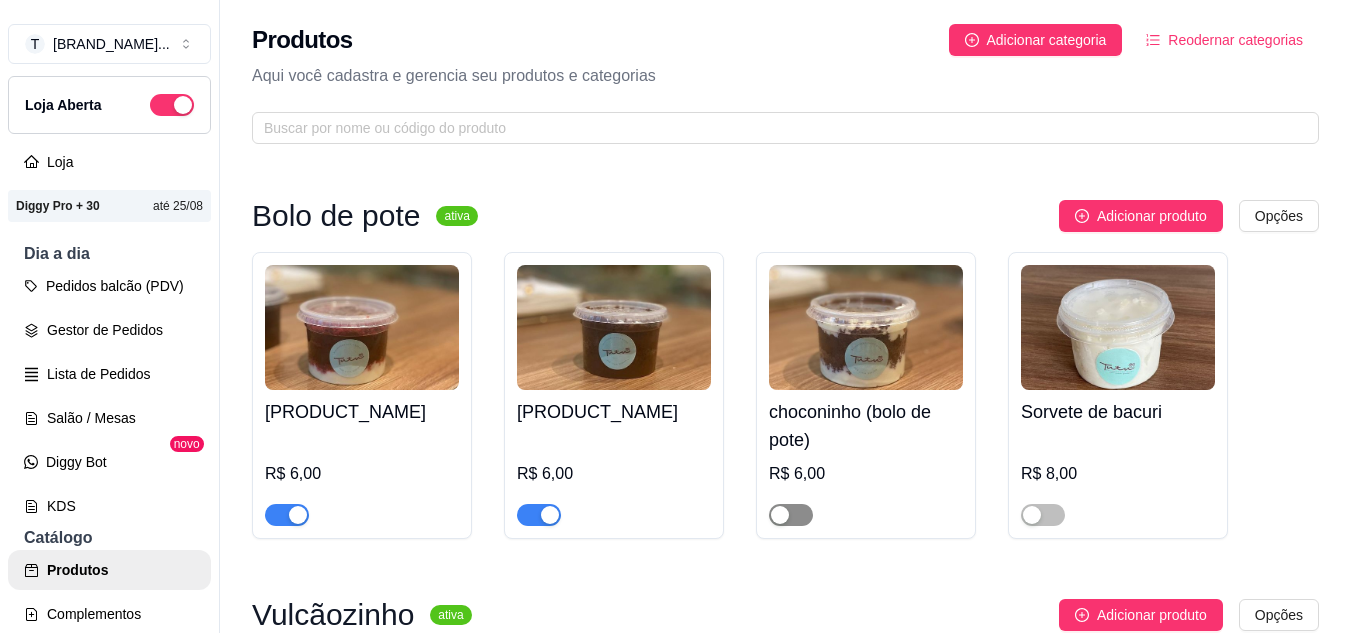 click at bounding box center (791, 515) 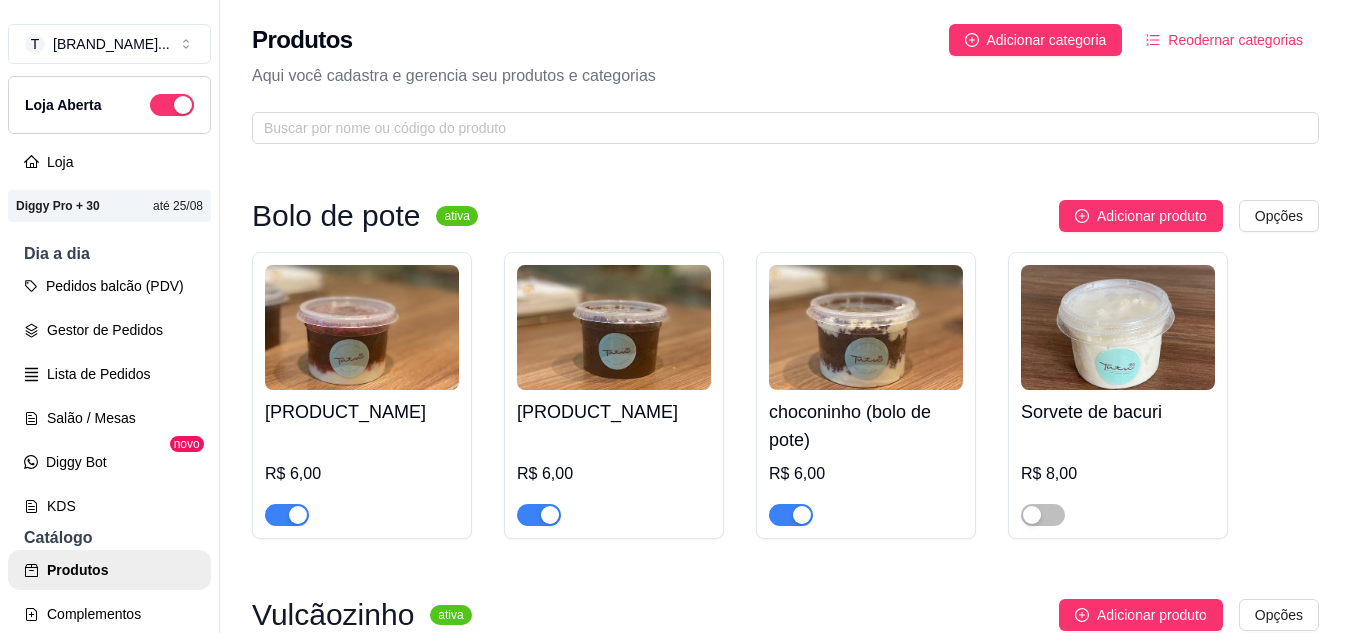 click on "[PRODUCT_NAME] R$ [PRICE] [PRODUCT_NAME] R$ [PRICE] [PRODUCT_NAME] R$ [PRICE] Sorvete de bacuri R$ [PRICE]" at bounding box center (785, 395) 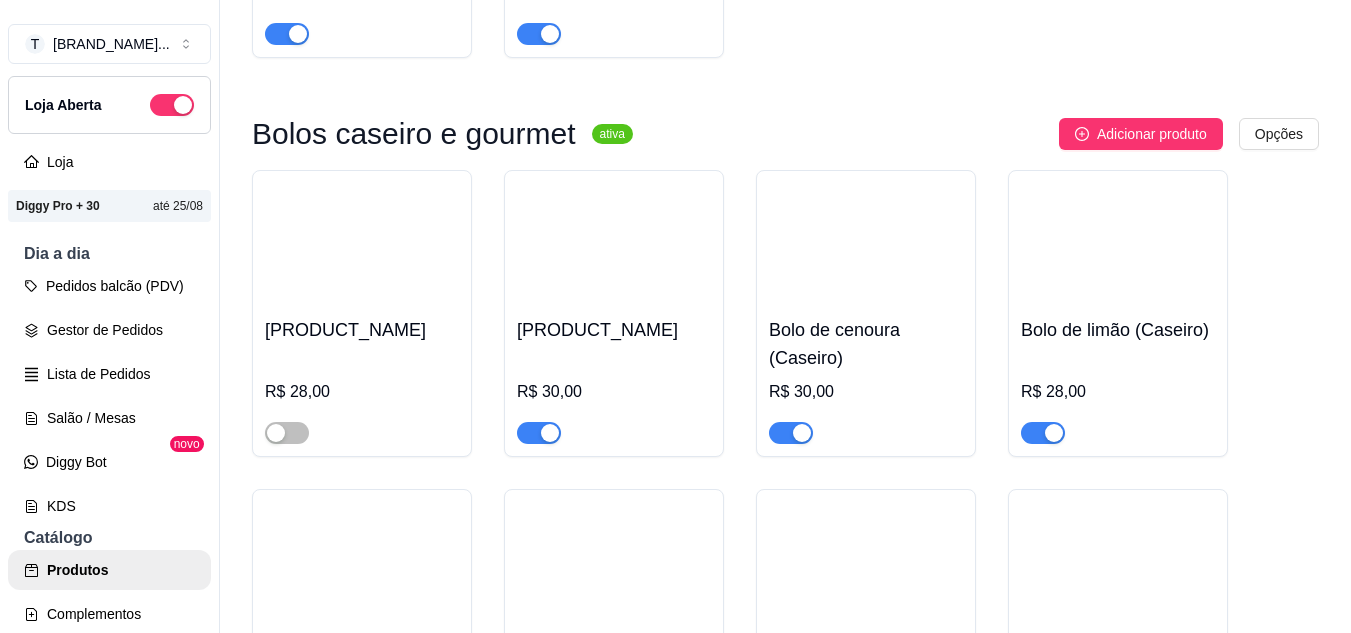 scroll, scrollTop: 2600, scrollLeft: 0, axis: vertical 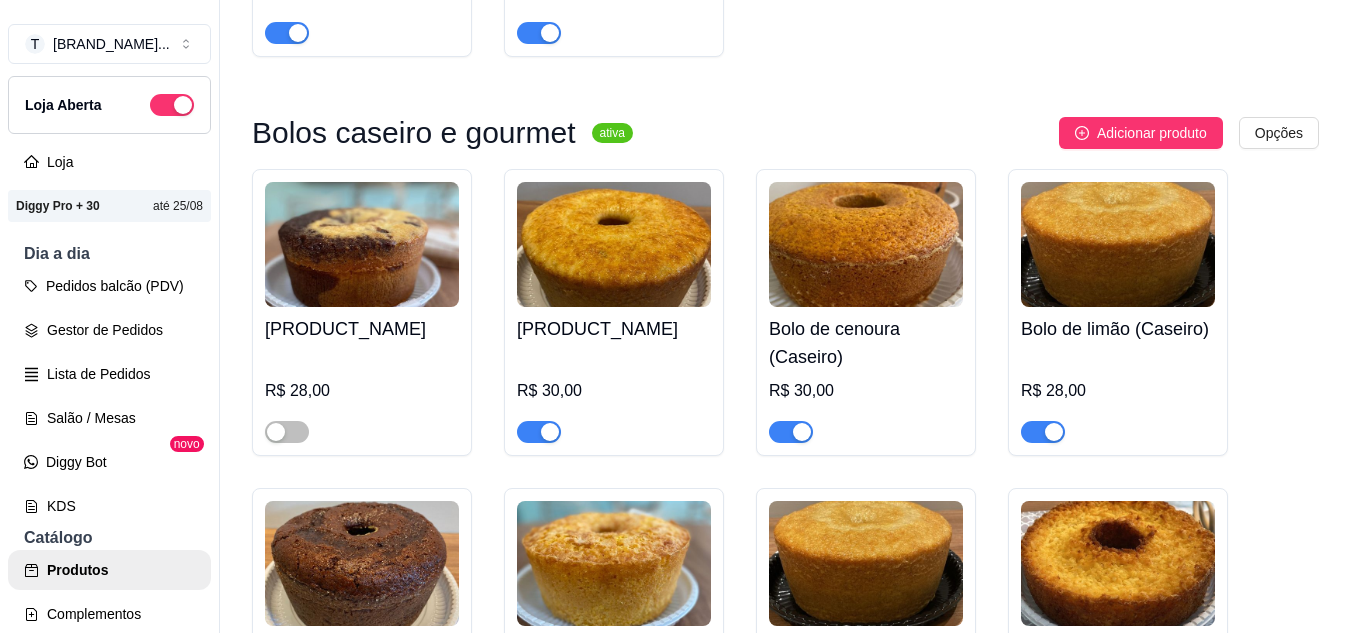 click at bounding box center (1043, 432) 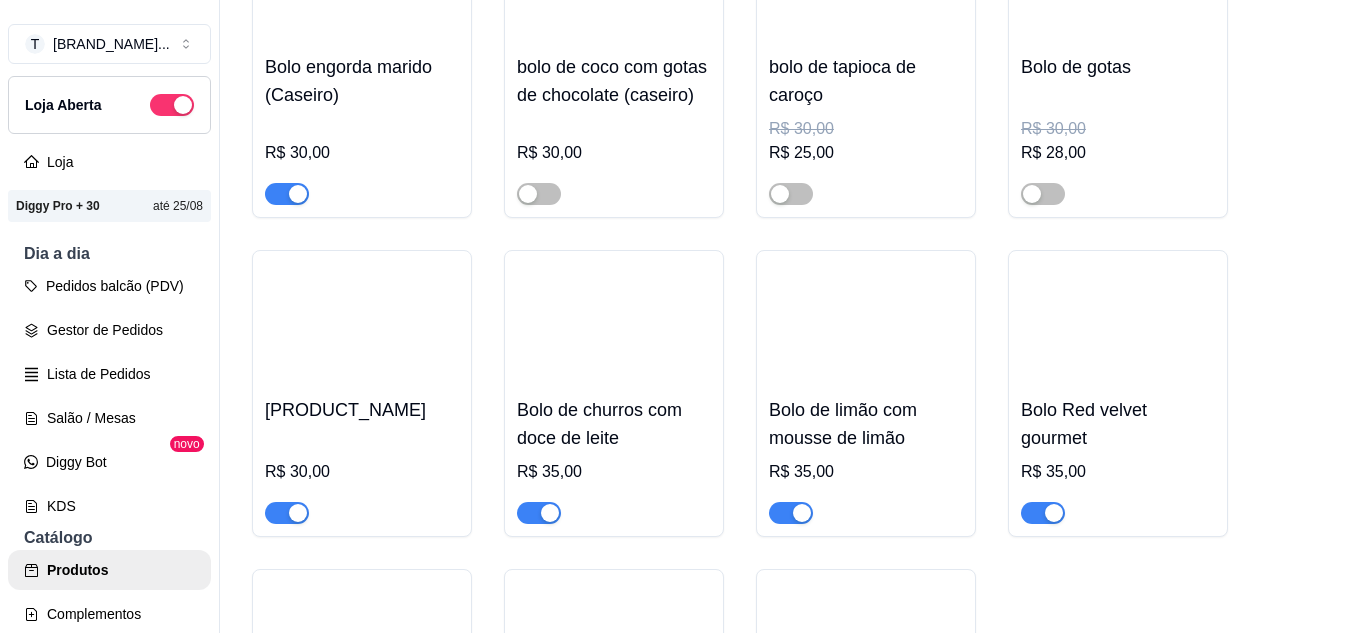 scroll, scrollTop: 3600, scrollLeft: 0, axis: vertical 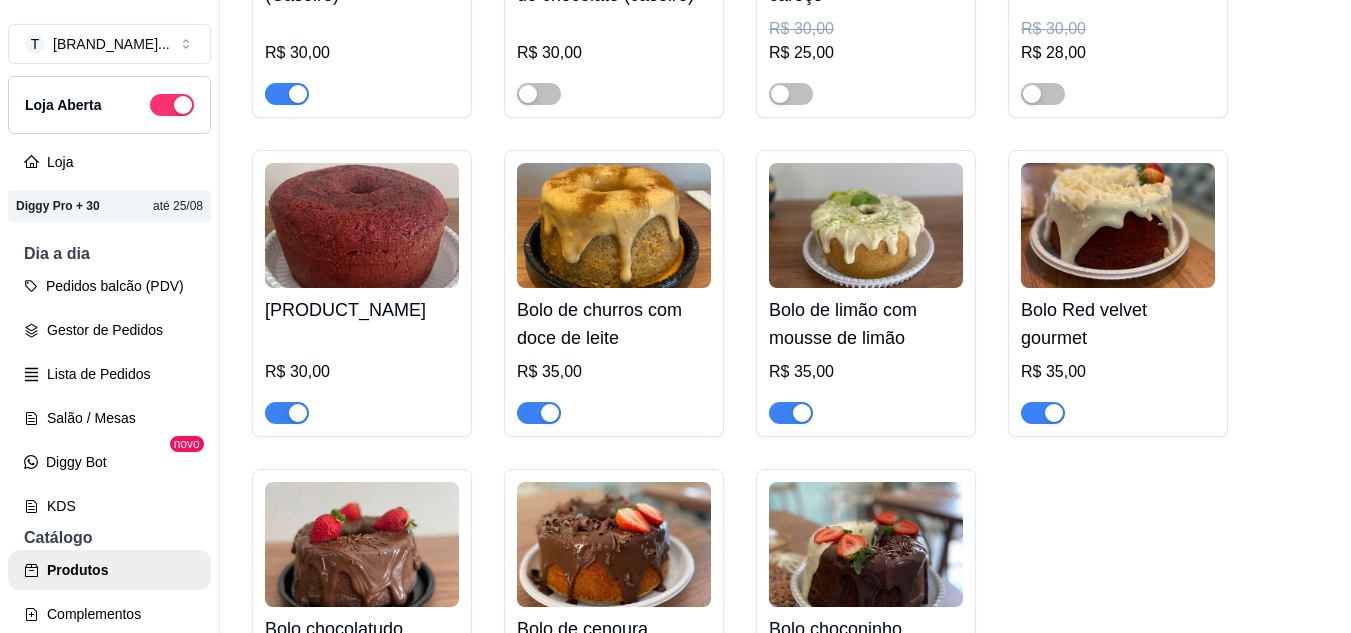 click at bounding box center [791, 413] 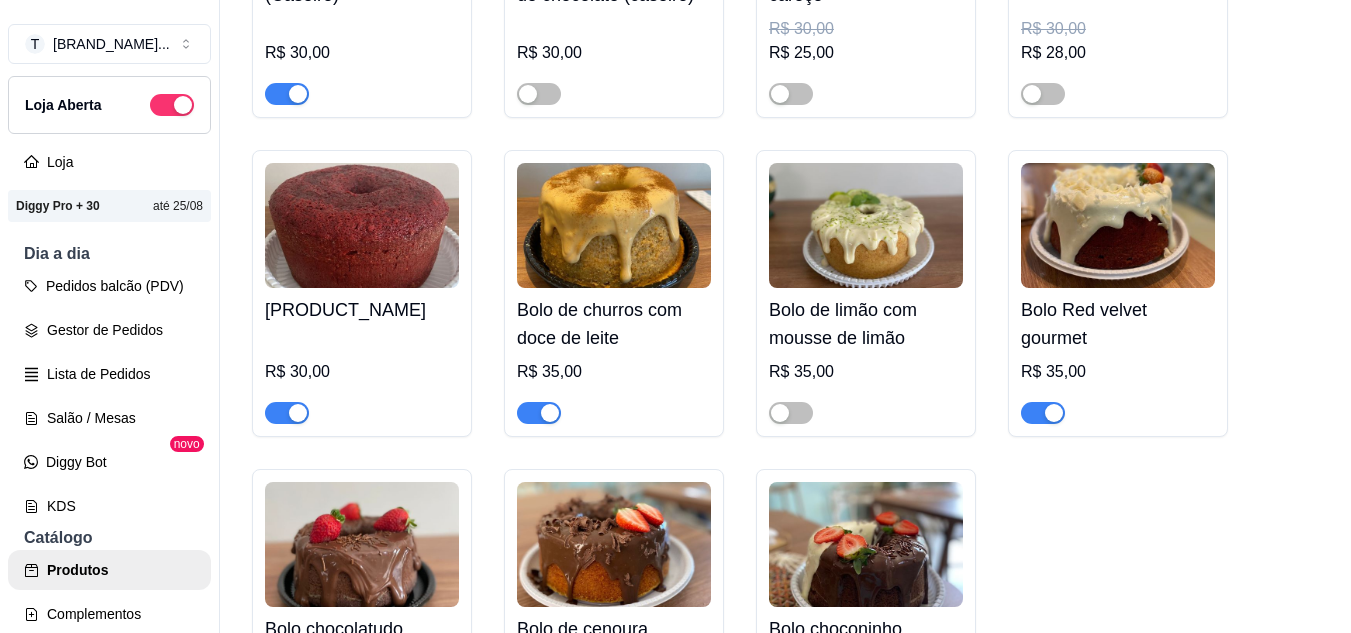 click at bounding box center [539, 413] 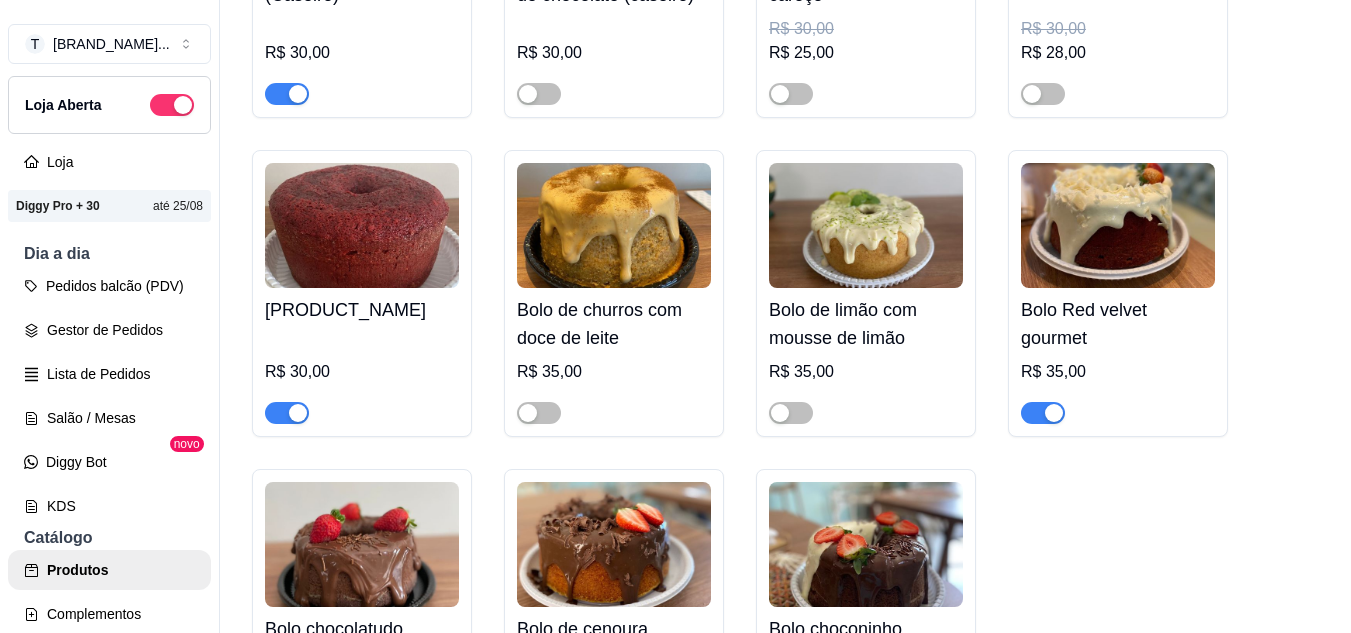 click at bounding box center [287, 413] 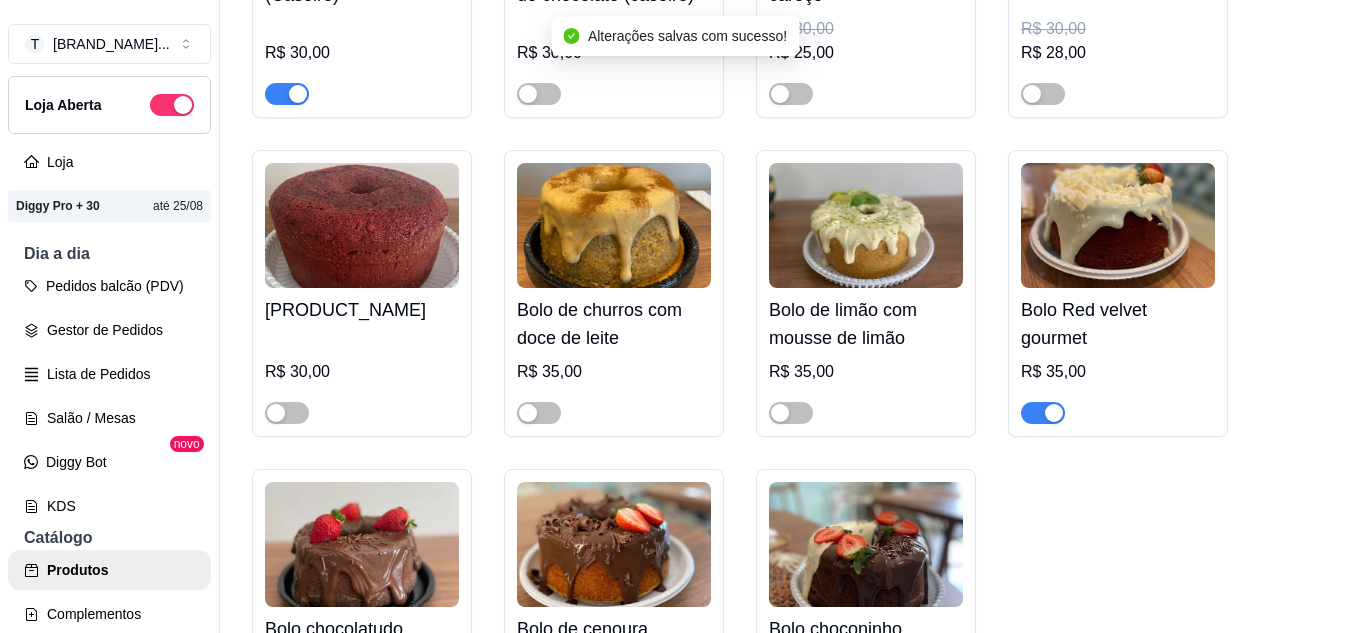 click at bounding box center (1043, 413) 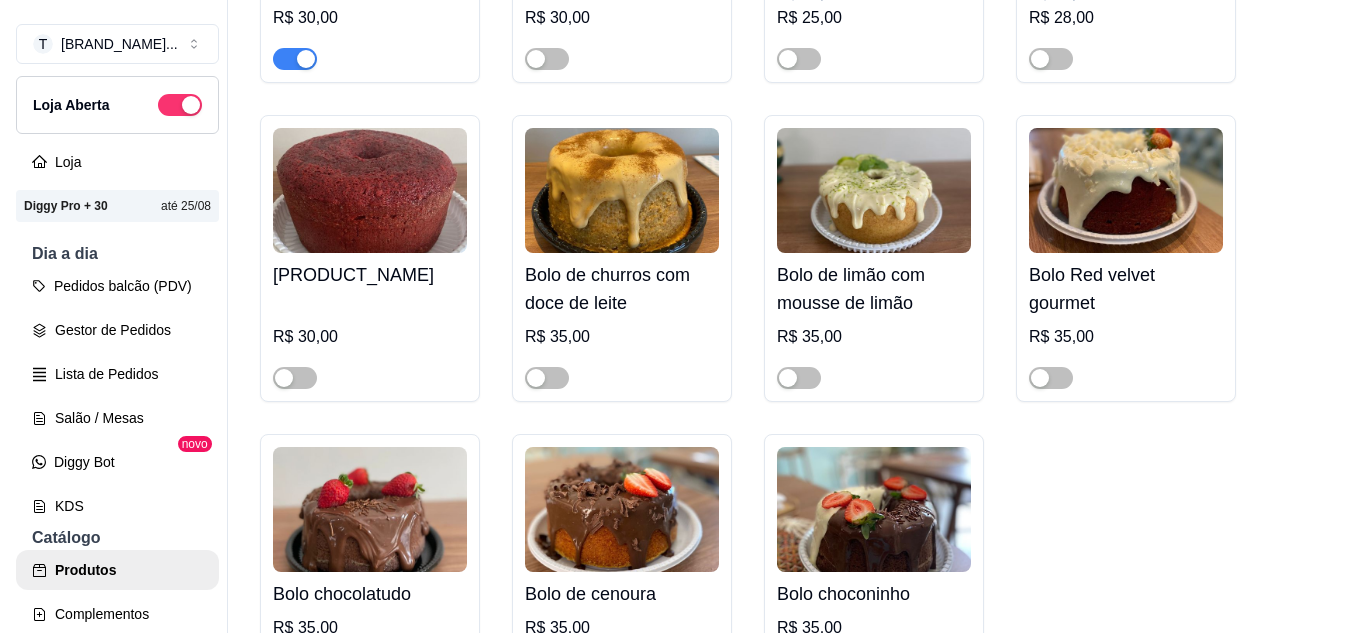 scroll, scrollTop: 3600, scrollLeft: 0, axis: vertical 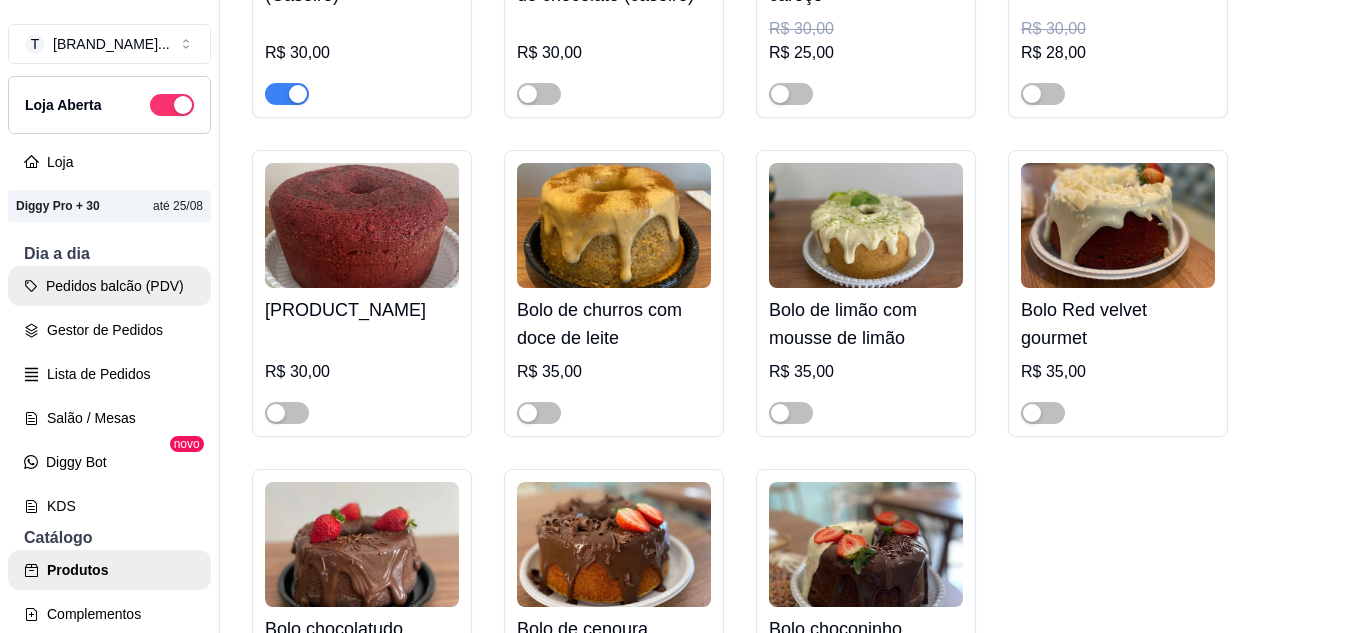 click on "Pedidos balcão (PDV)" at bounding box center (109, 286) 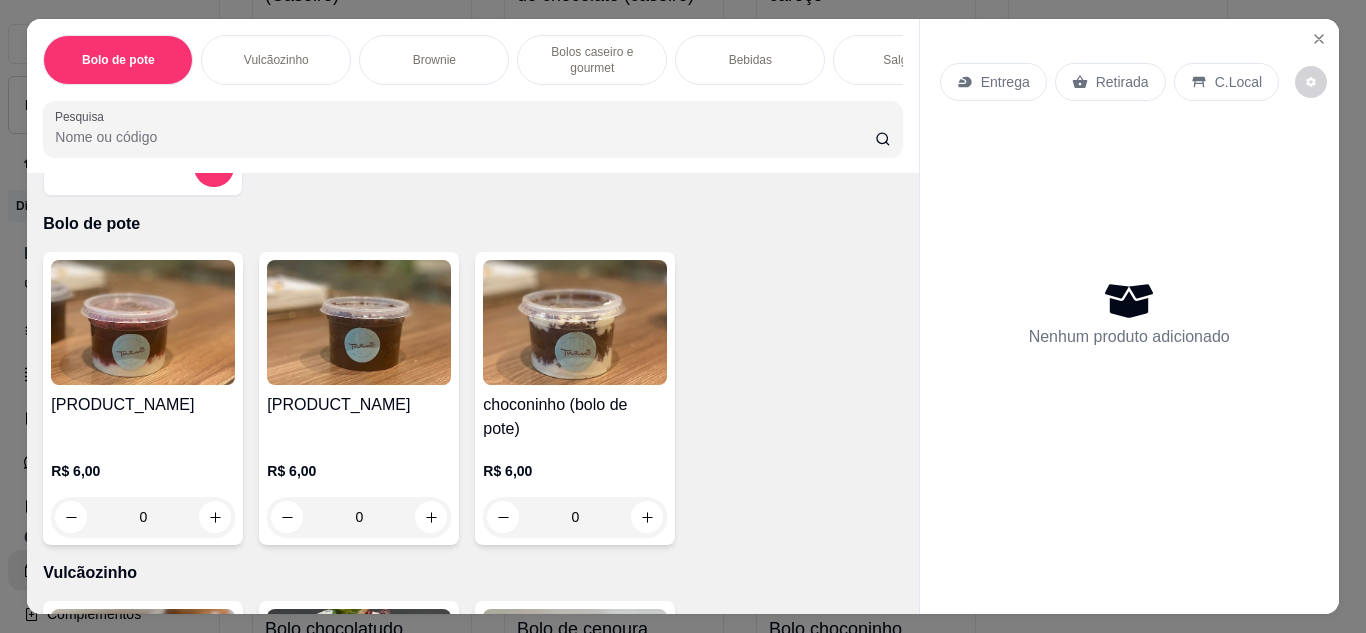 scroll, scrollTop: 0, scrollLeft: 0, axis: both 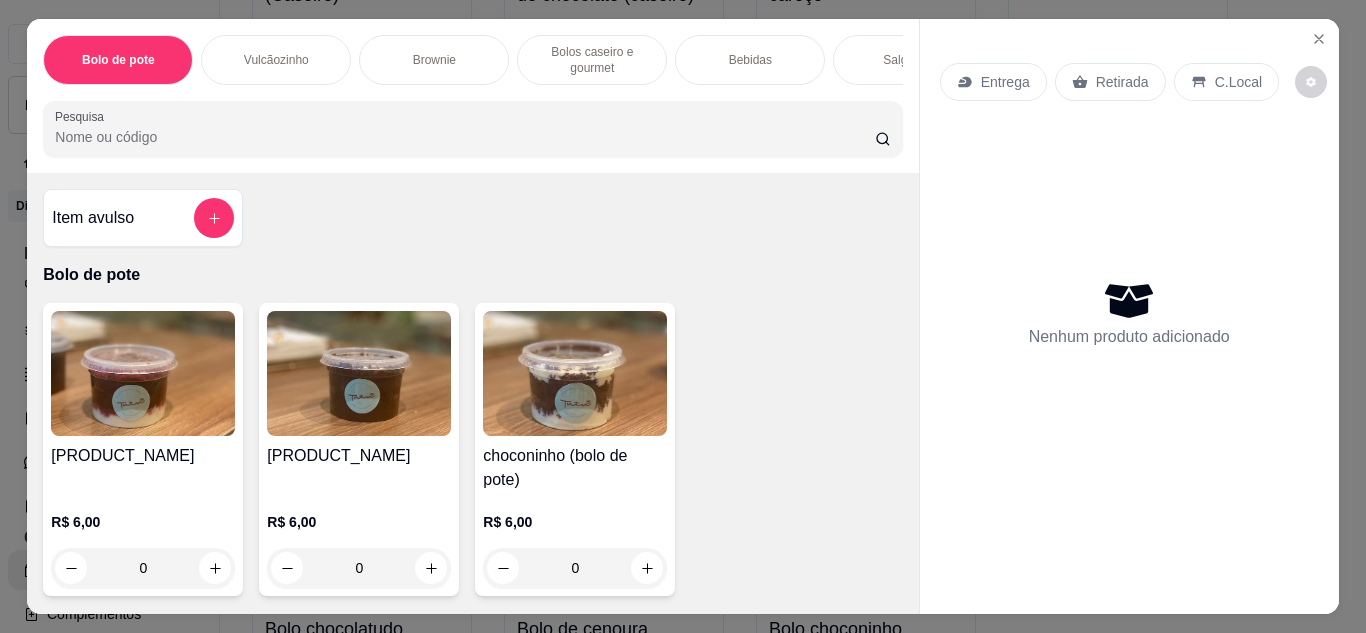 click on "Item avulso" at bounding box center (143, 218) 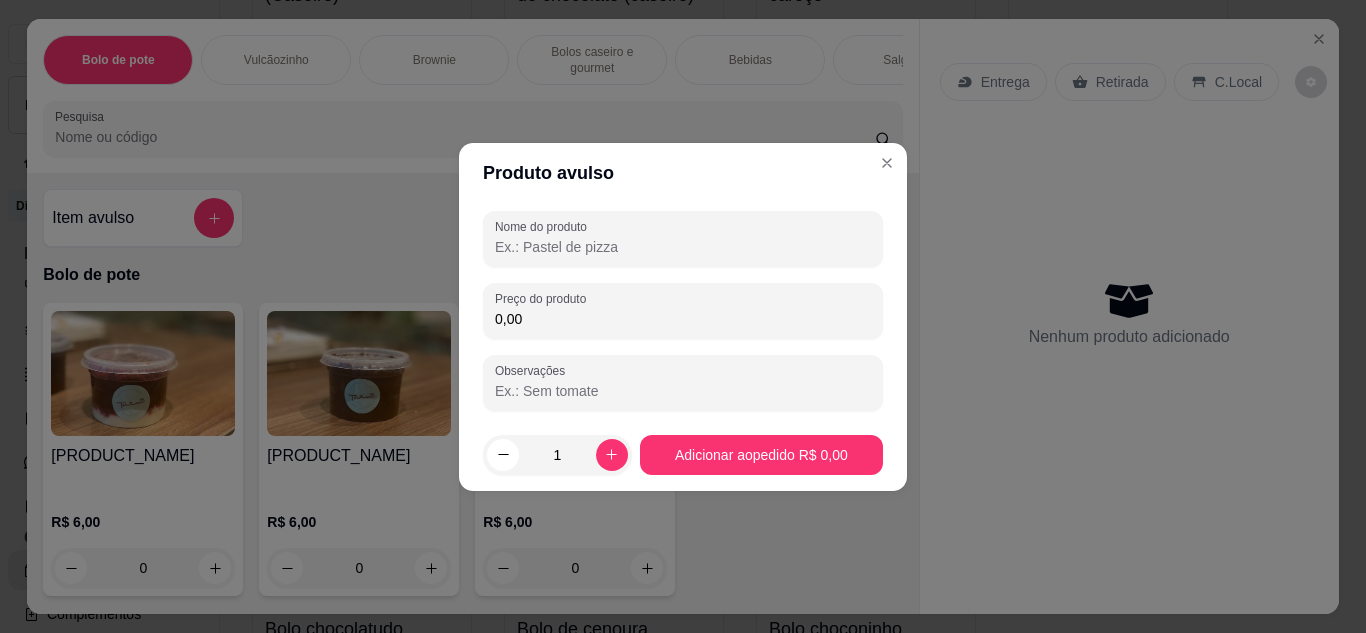 click on "Nome do produto" at bounding box center [683, 247] 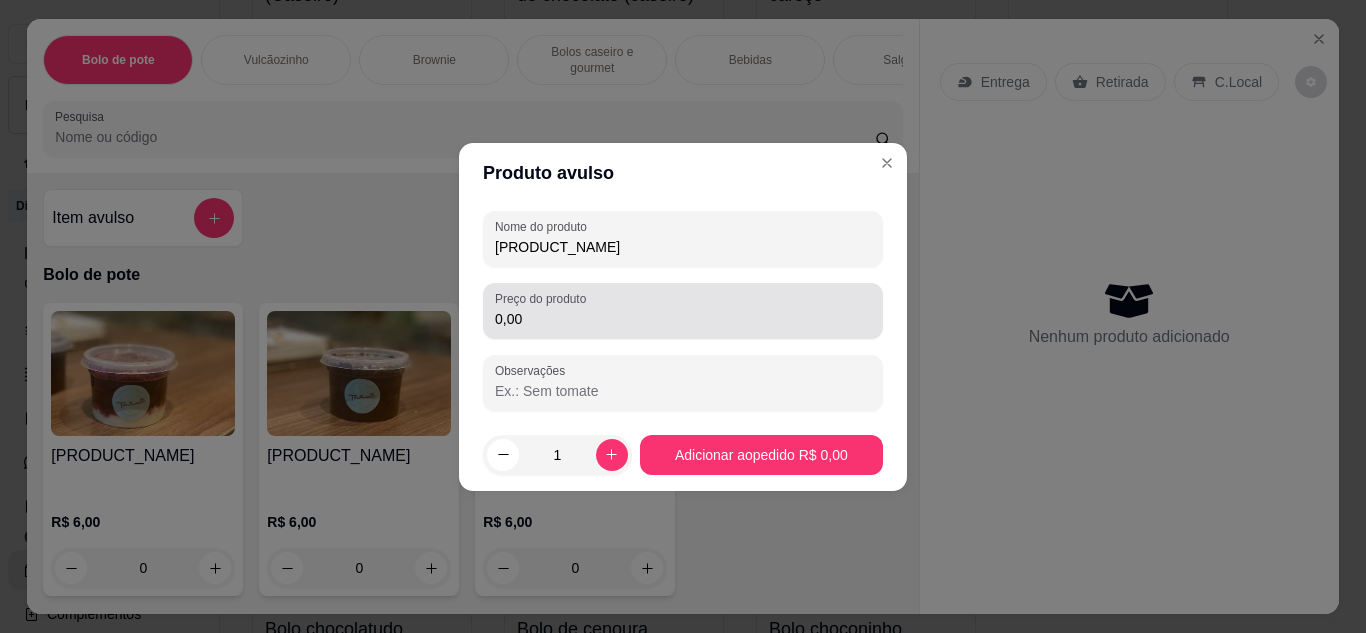 type on "[PRODUCT_NAME]" 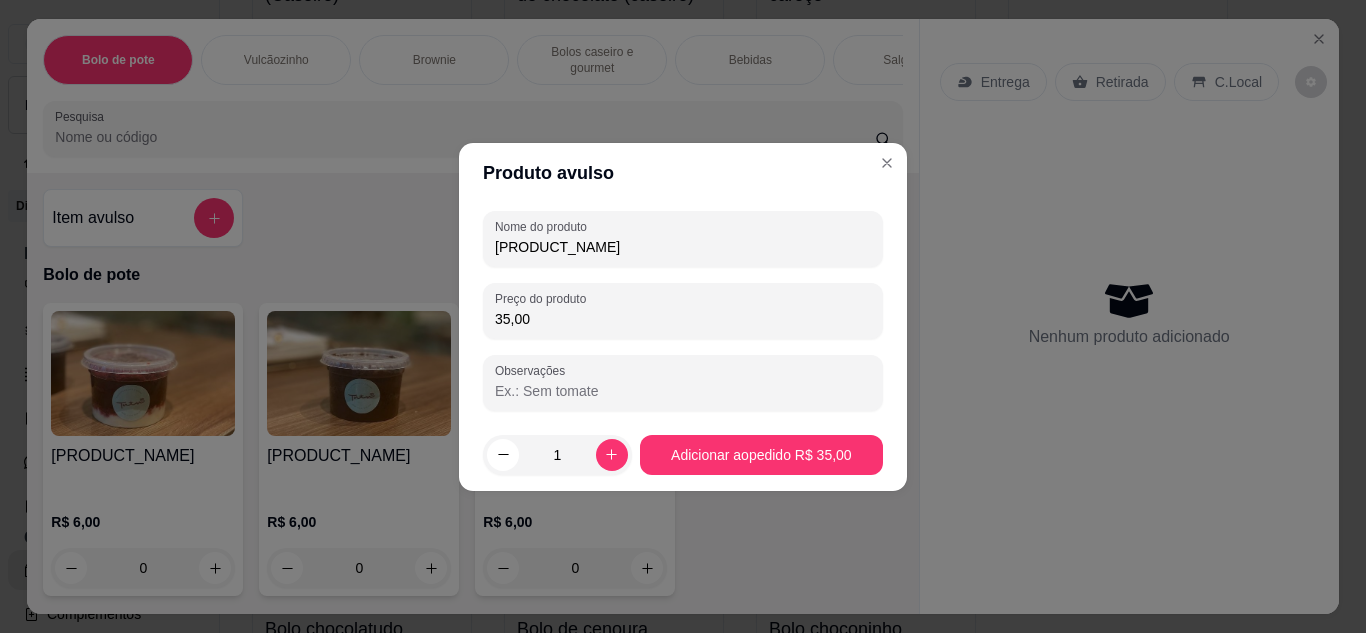 type on "35,00" 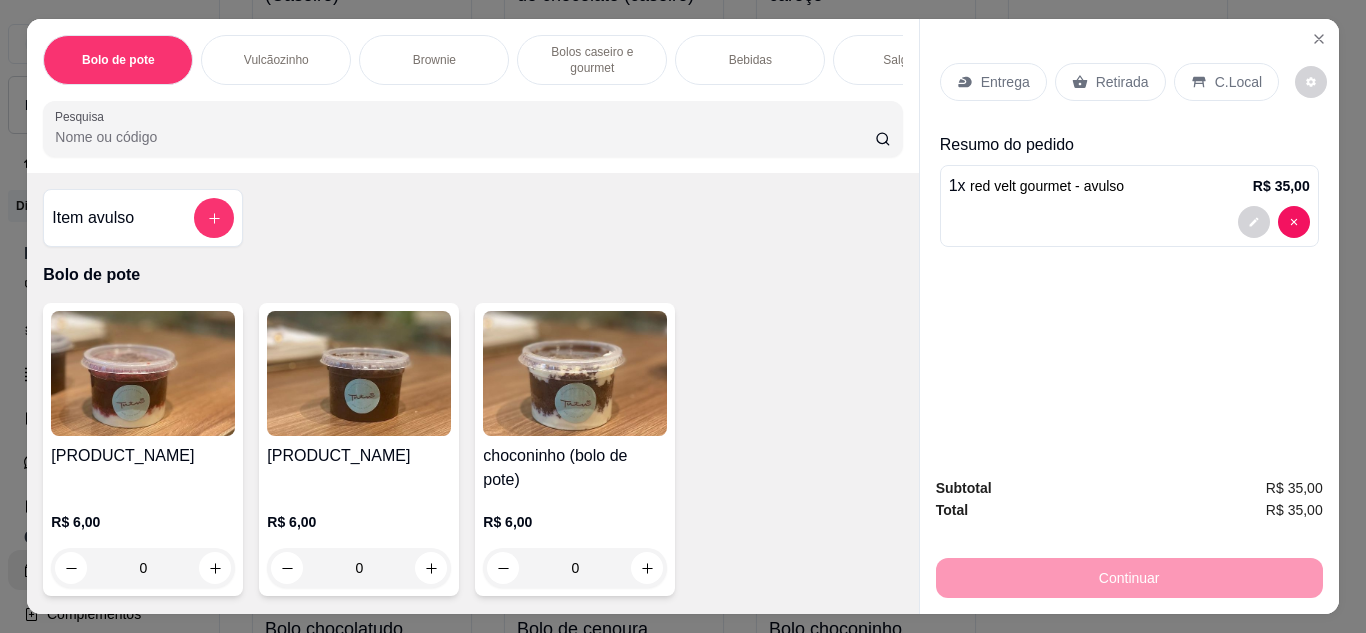 click on "Retirada" at bounding box center [1110, 82] 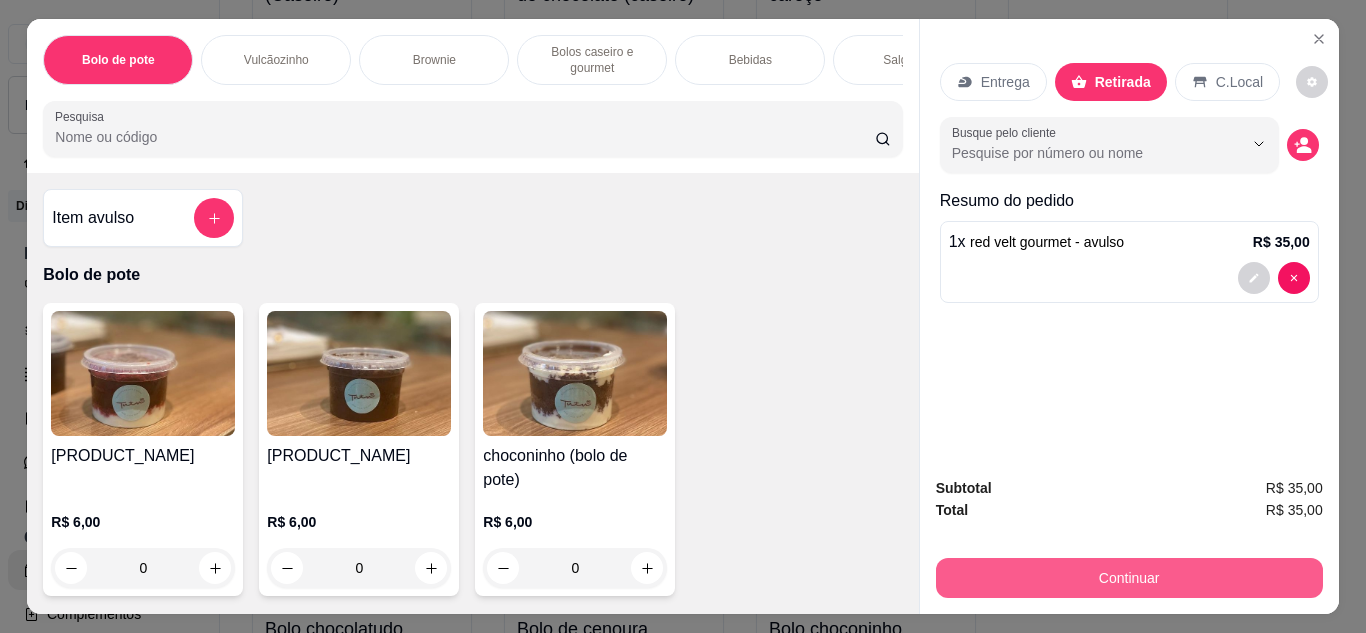click on "Continuar" at bounding box center [1129, 578] 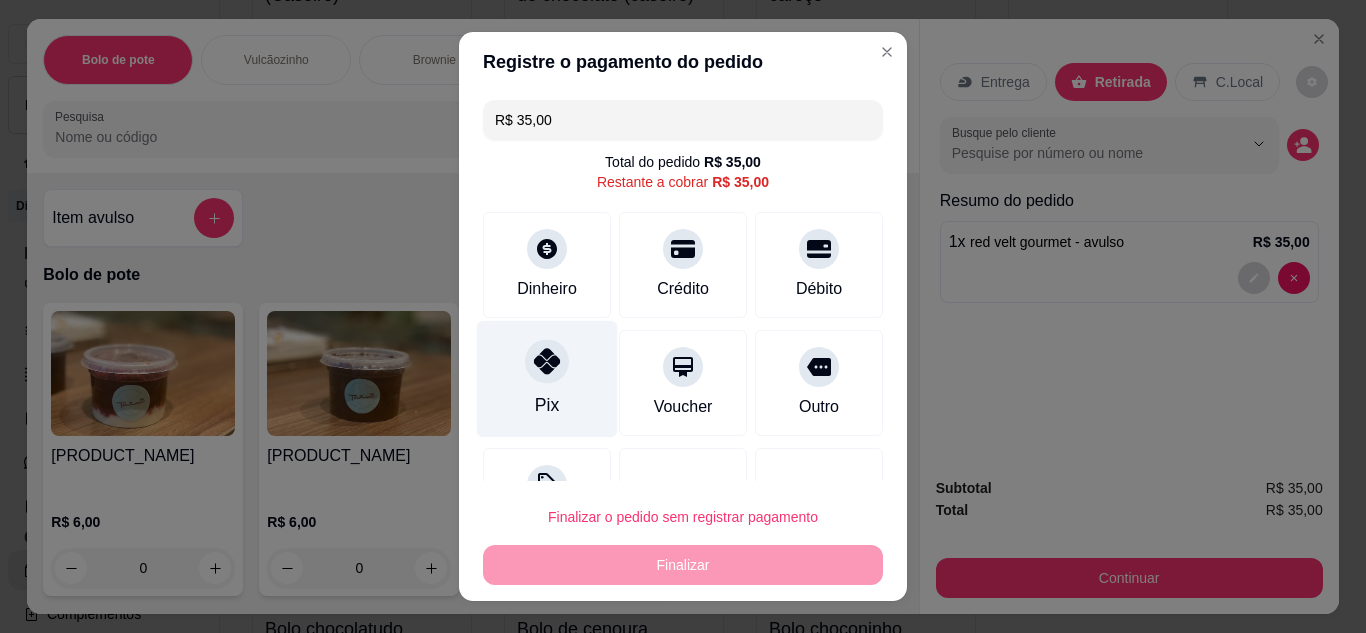 click 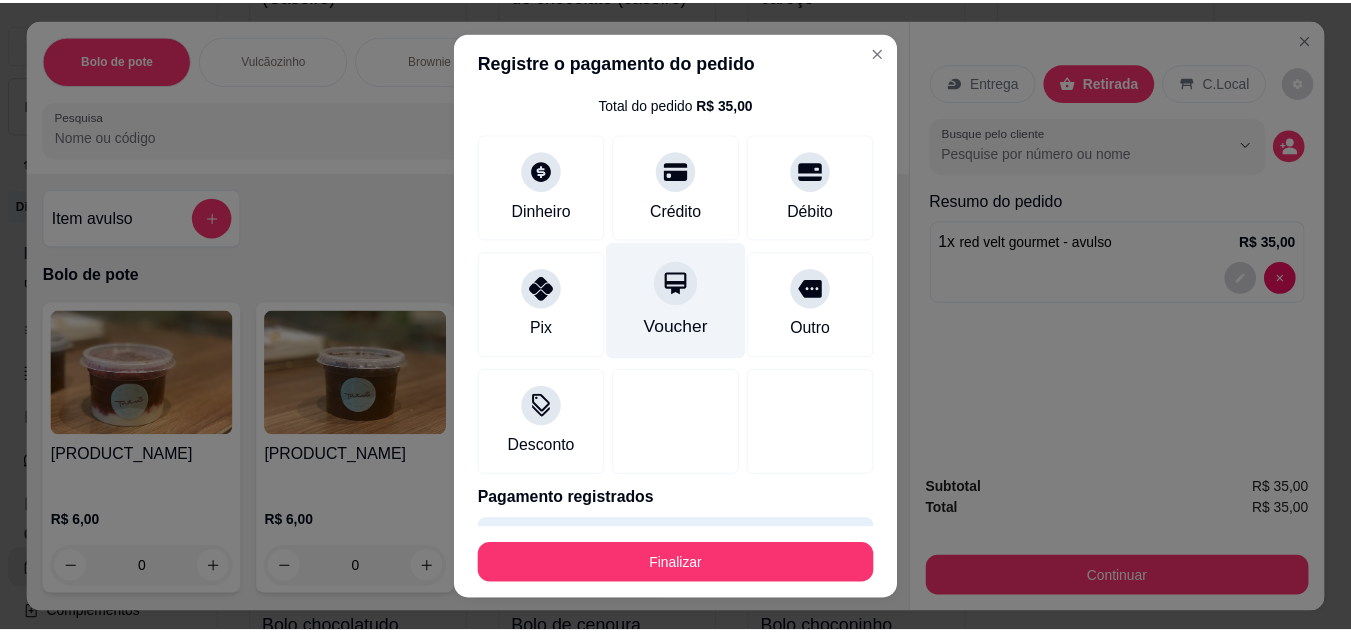 scroll, scrollTop: 116, scrollLeft: 0, axis: vertical 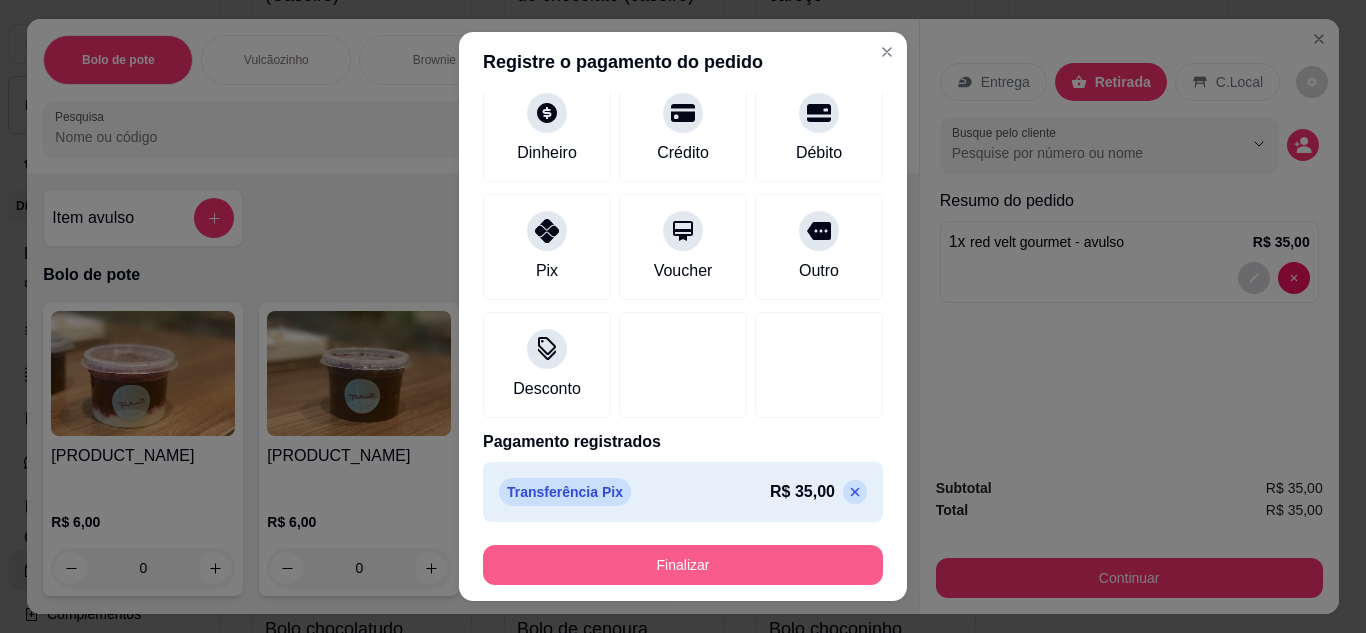 click on "Finalizar" at bounding box center [683, 565] 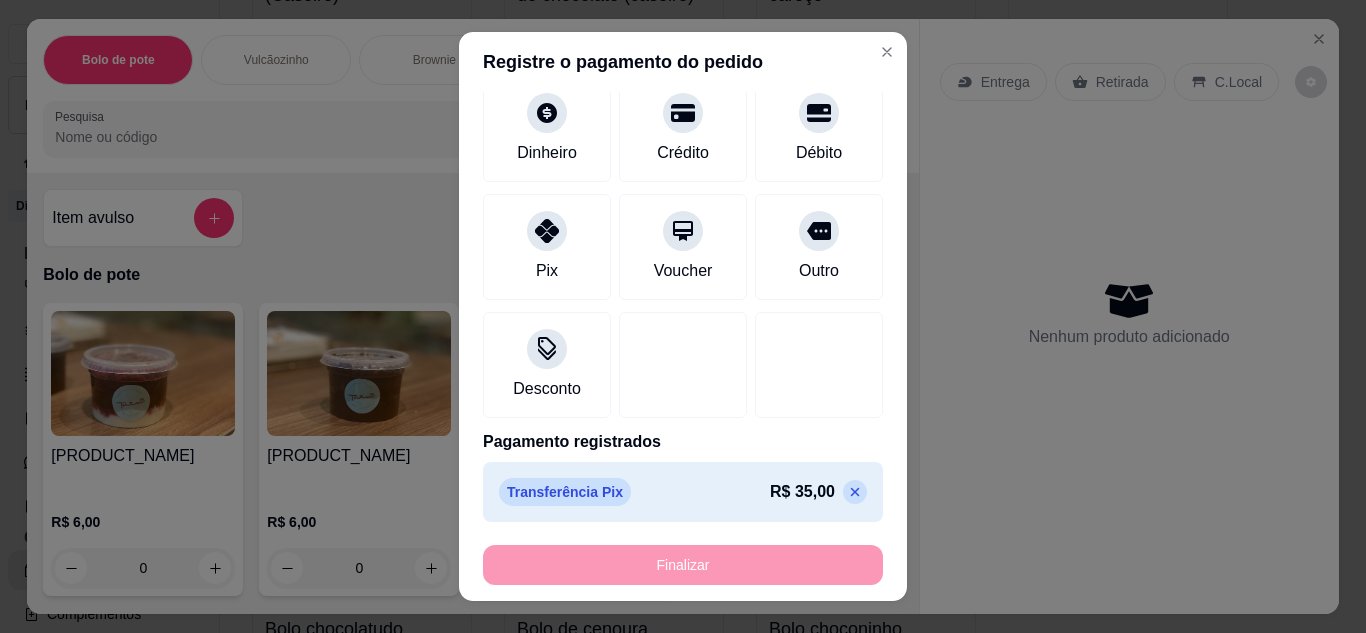 type on "-R$ 35,00" 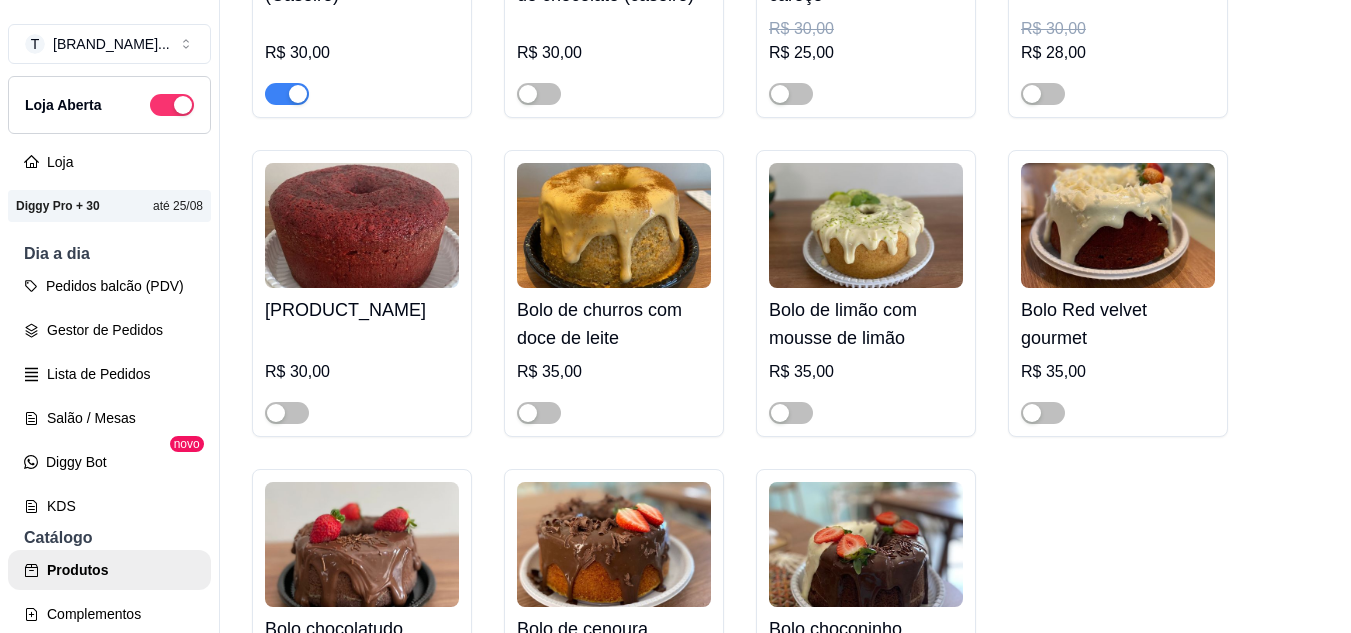 click on "Bolo mesclado (Caseiro)   R$ 28,00 Bolo de laranja (Caseiro)   R$ 30,00 Bolo de cenoura (Caseiro)   R$ 30,00 Bolo de limão (Caseiro)   R$ 28,00 Bolo de chocolate (Caseiro)   R$ 30,00 Bolo de milho (Caseiro)   R$ 30,00 Bolo de churros (Caseiro)   R$ 28,00 Bolo de macaxeira (Caseiro)   R$ 30,00 Bolo engorda marido (Caseiro)   R$ 30,00 bolo de coco com gotas de chocolate (caseiro)   R$ 30,00 bolo de tapioca de caroço   R$ 30,00 R$ 25,00 Bolo de gotas   R$ 30,00 R$ 28,00 Bolo Red Velvet (Caseiro)   R$ 30,00 Bolo de churros com doce de leite   R$ 35,00 Bolo de limão com mousse de limão   R$ 35,00 Bolo Red velvet gourmet   R$ 35,00 Bolo chocolatudo   R$ 35,00 Bolo de cenoura   R$ 35,00 Bolo choconinho   R$ 35,00" at bounding box center [785, -52] 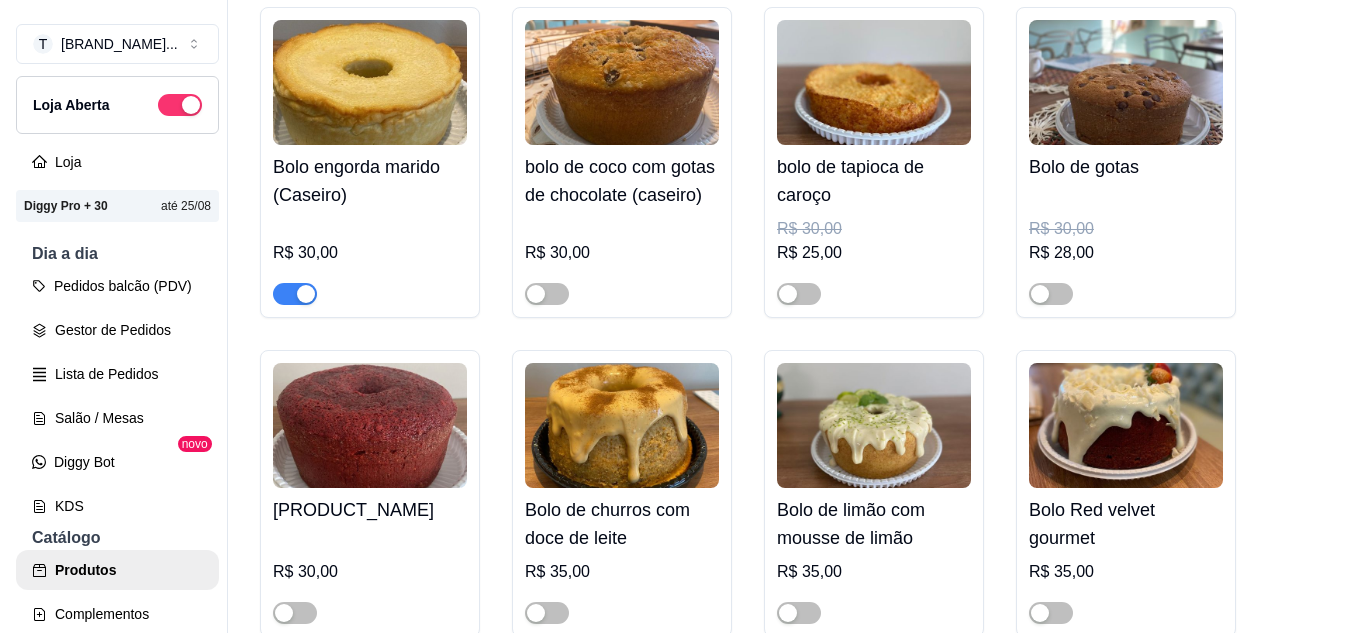 scroll, scrollTop: 3500, scrollLeft: 0, axis: vertical 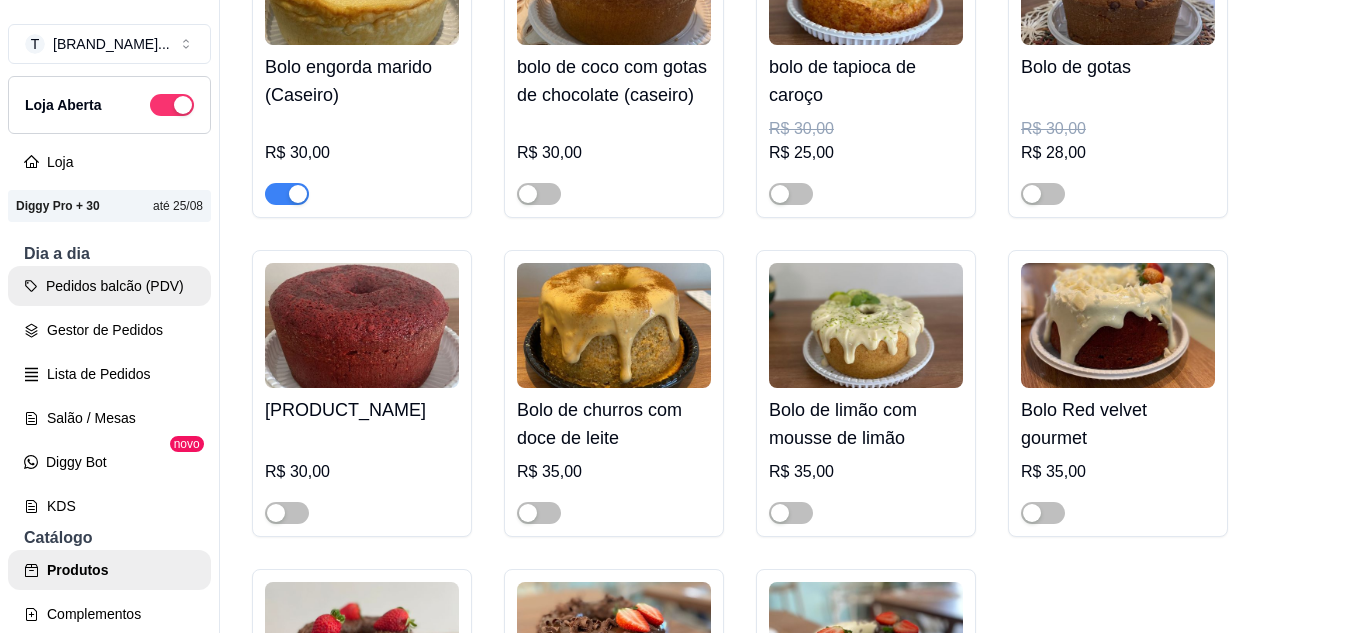click on "Pedidos balcão (PDV)" at bounding box center (109, 286) 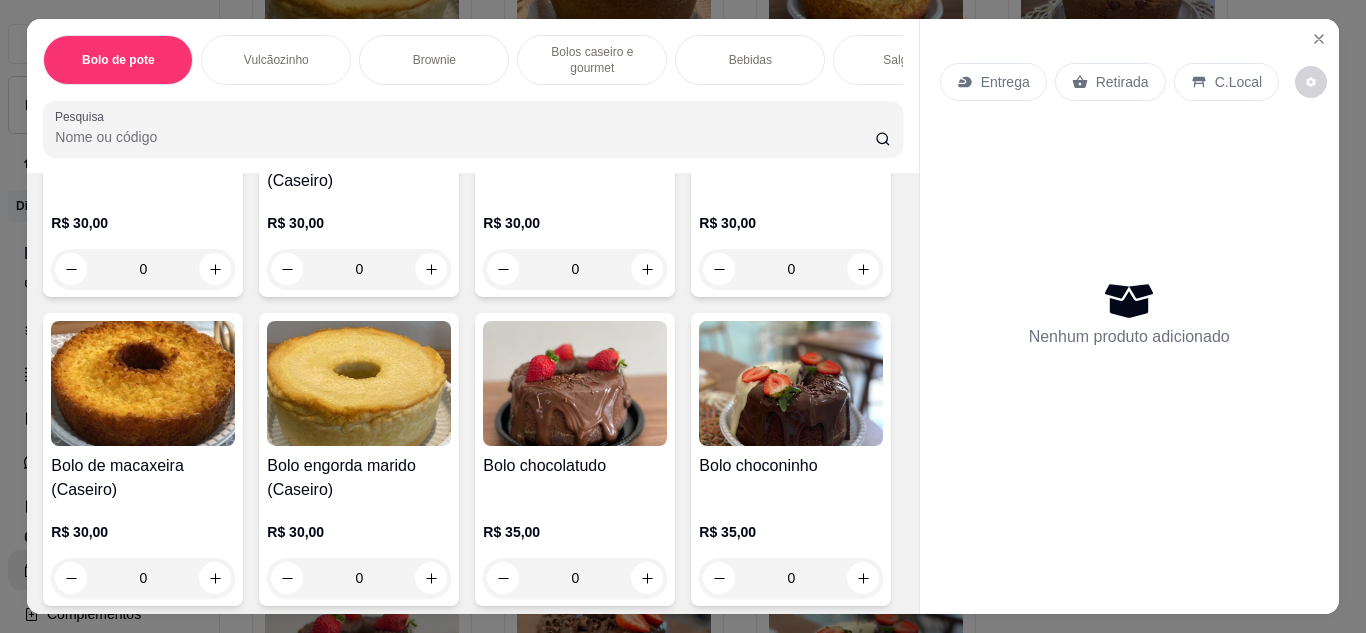 scroll, scrollTop: 1700, scrollLeft: 0, axis: vertical 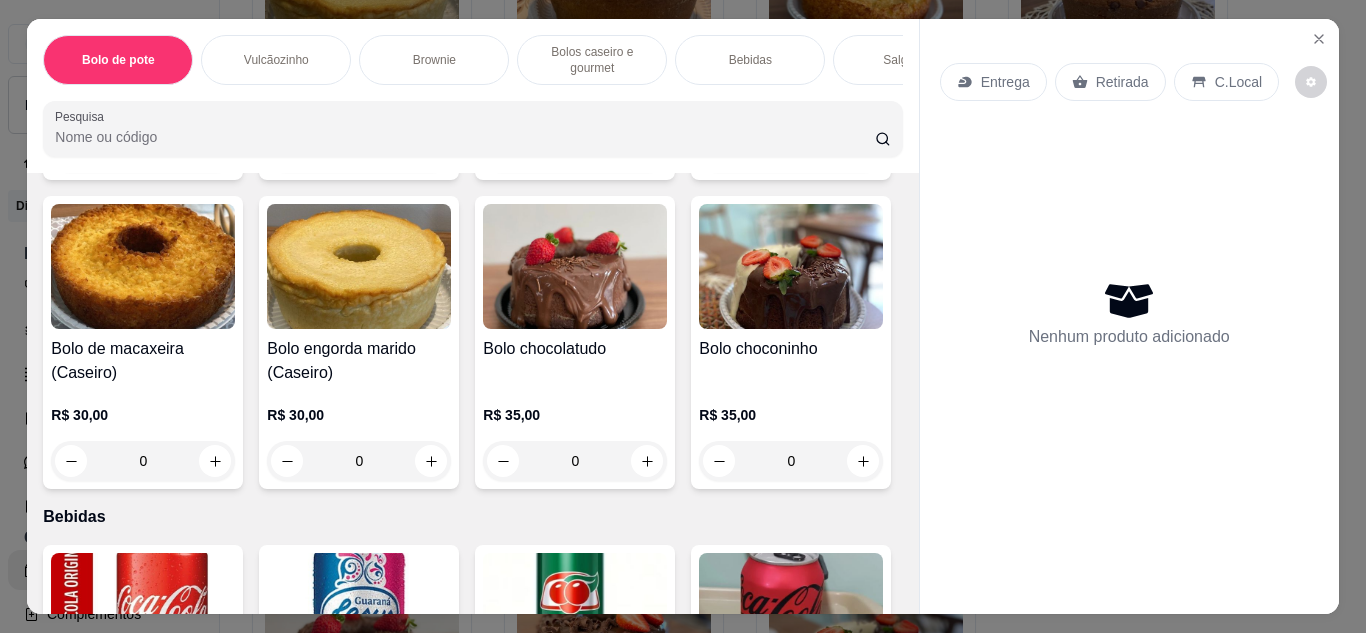click at bounding box center (143, 266) 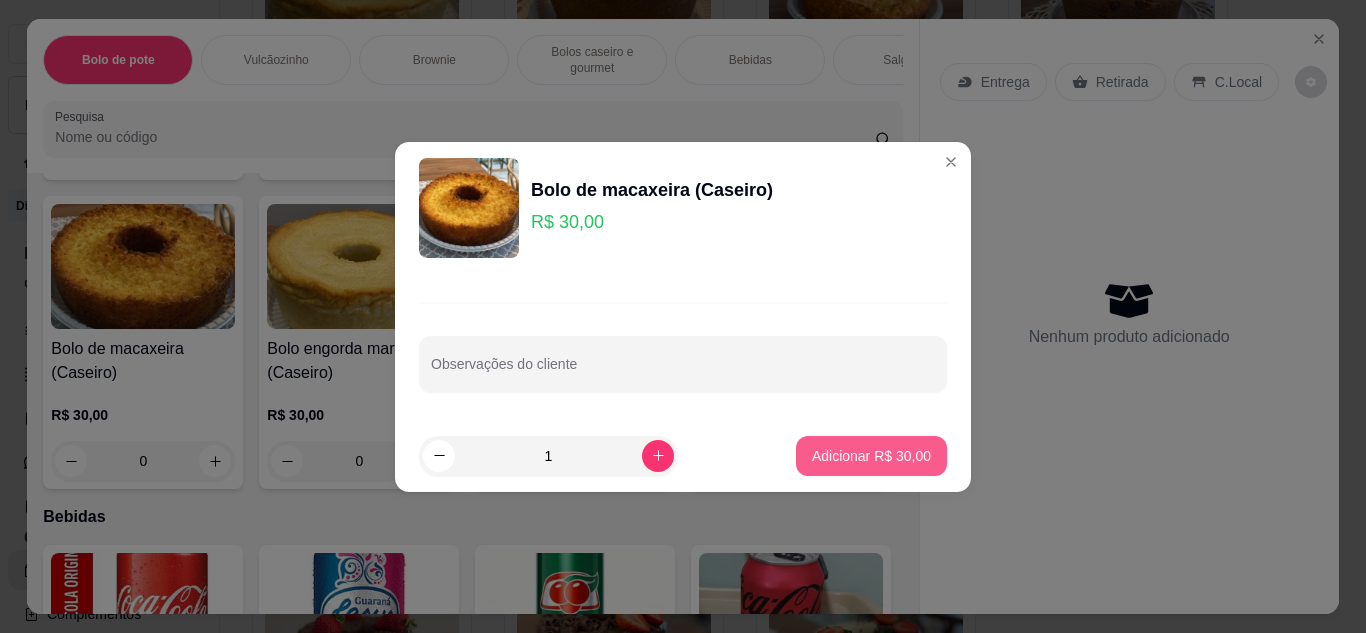 click on "Adicionar   R$ 30,00" at bounding box center (871, 456) 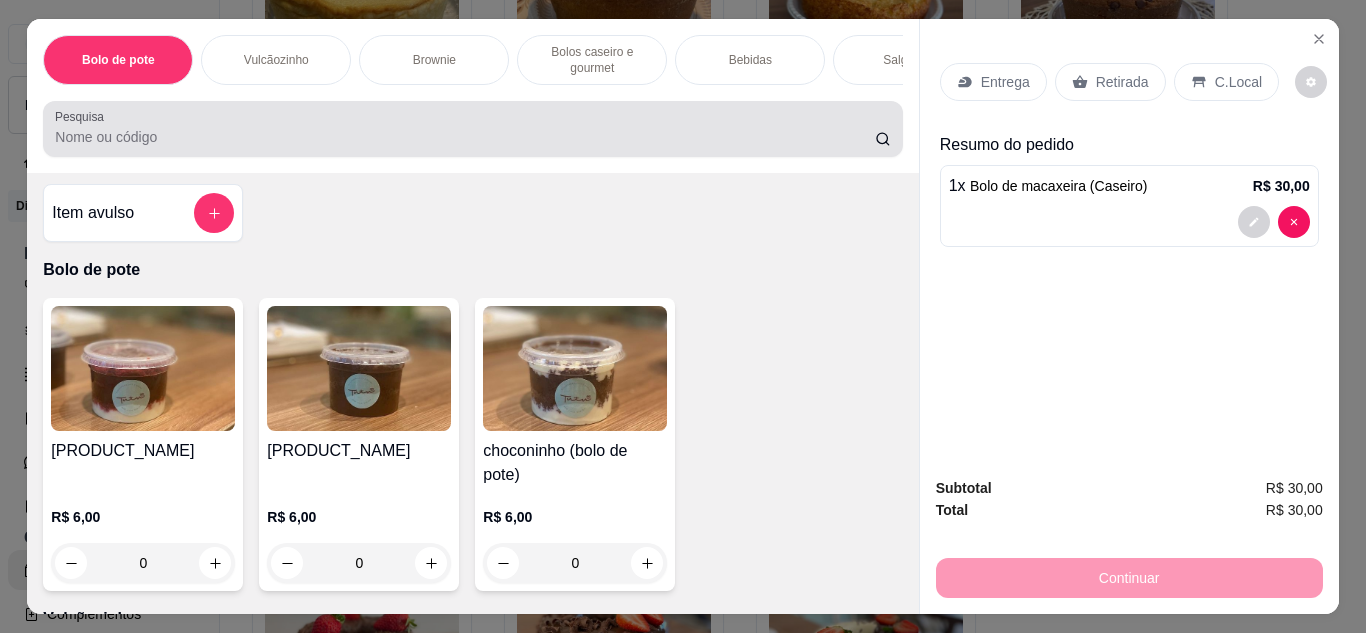scroll, scrollTop: 0, scrollLeft: 0, axis: both 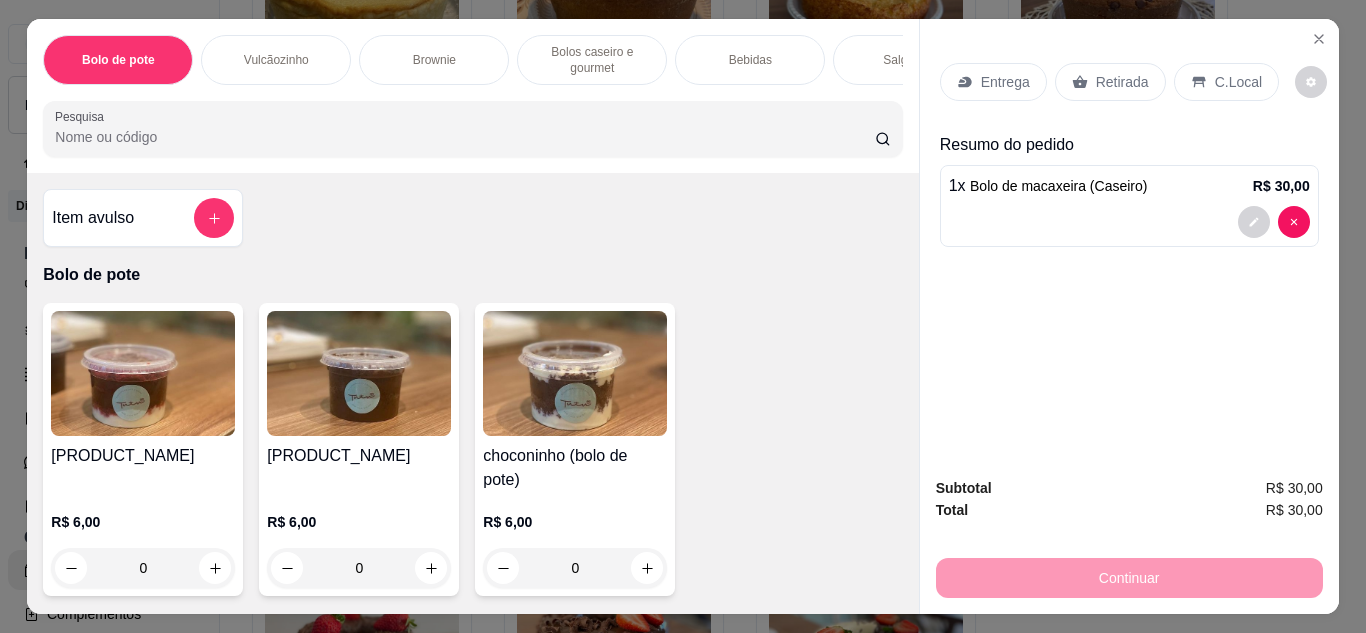 click on "Item avulso" at bounding box center [143, 218] 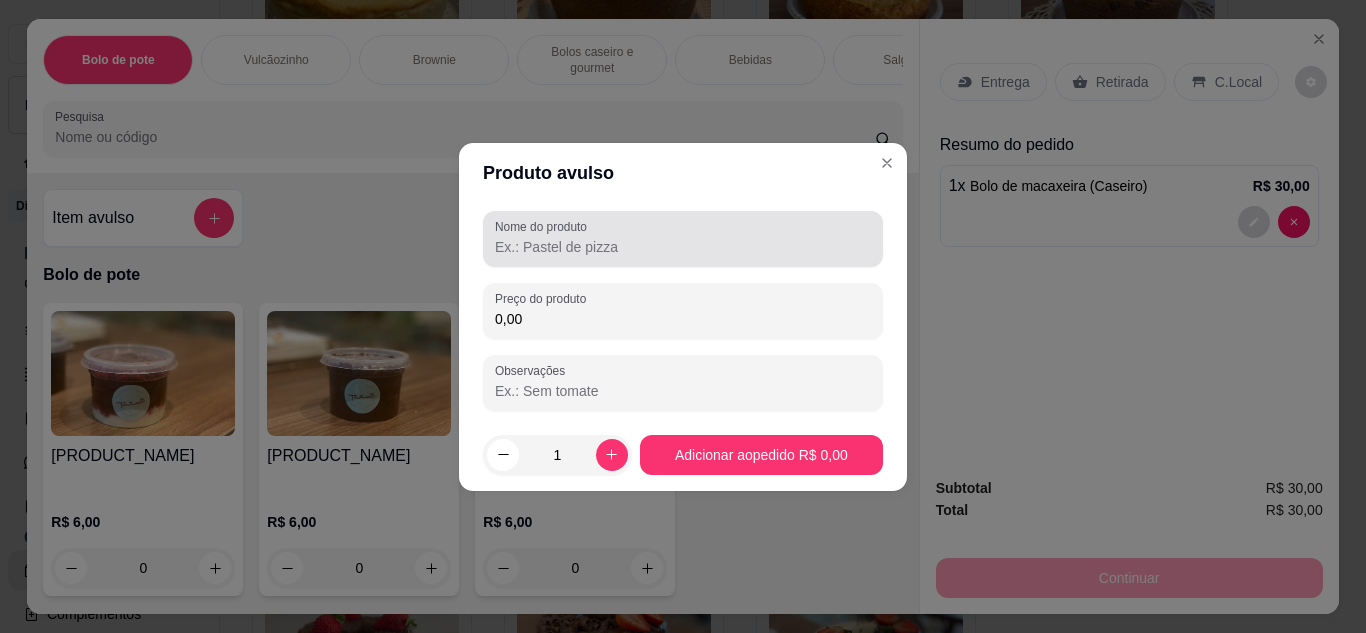 click on "Nome do produto" at bounding box center (683, 247) 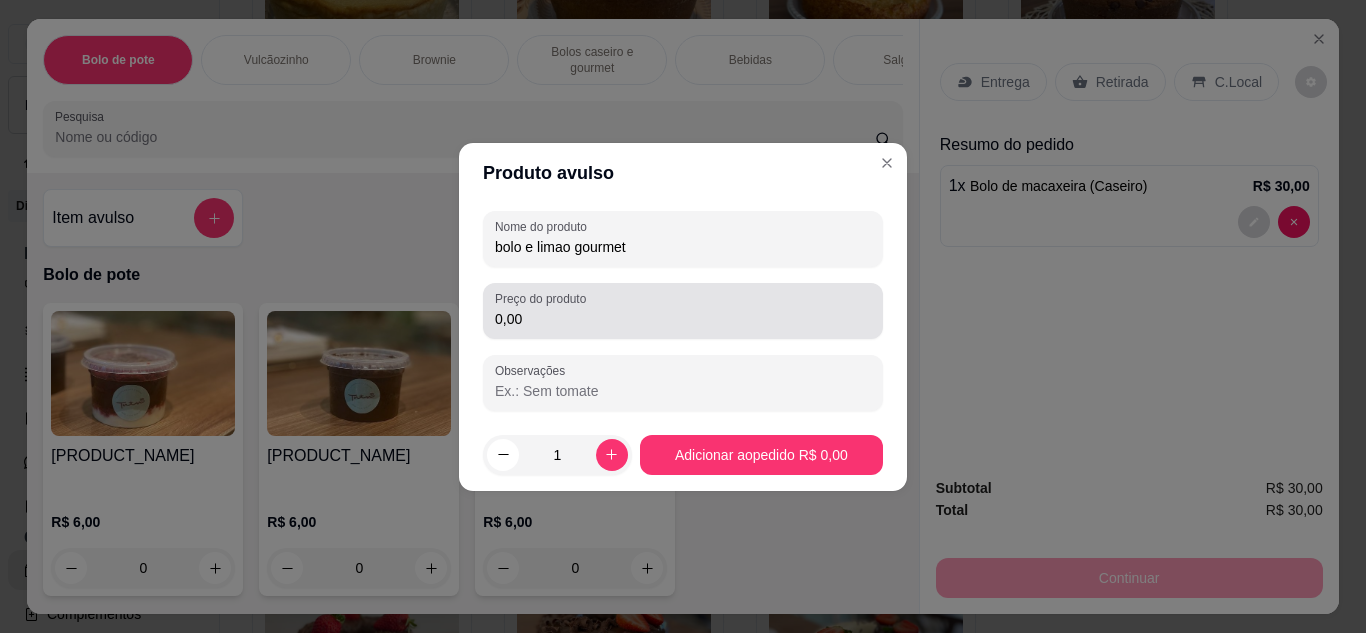 type on "bolo e limao gourmet" 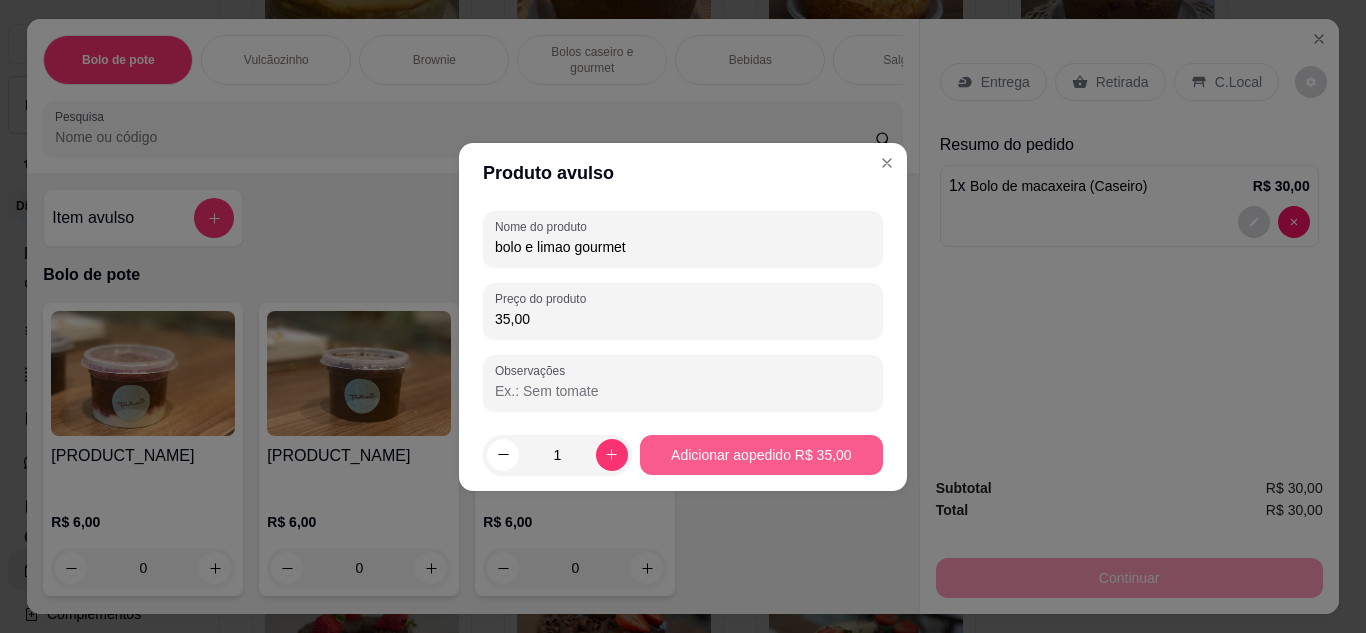 type on "35,00" 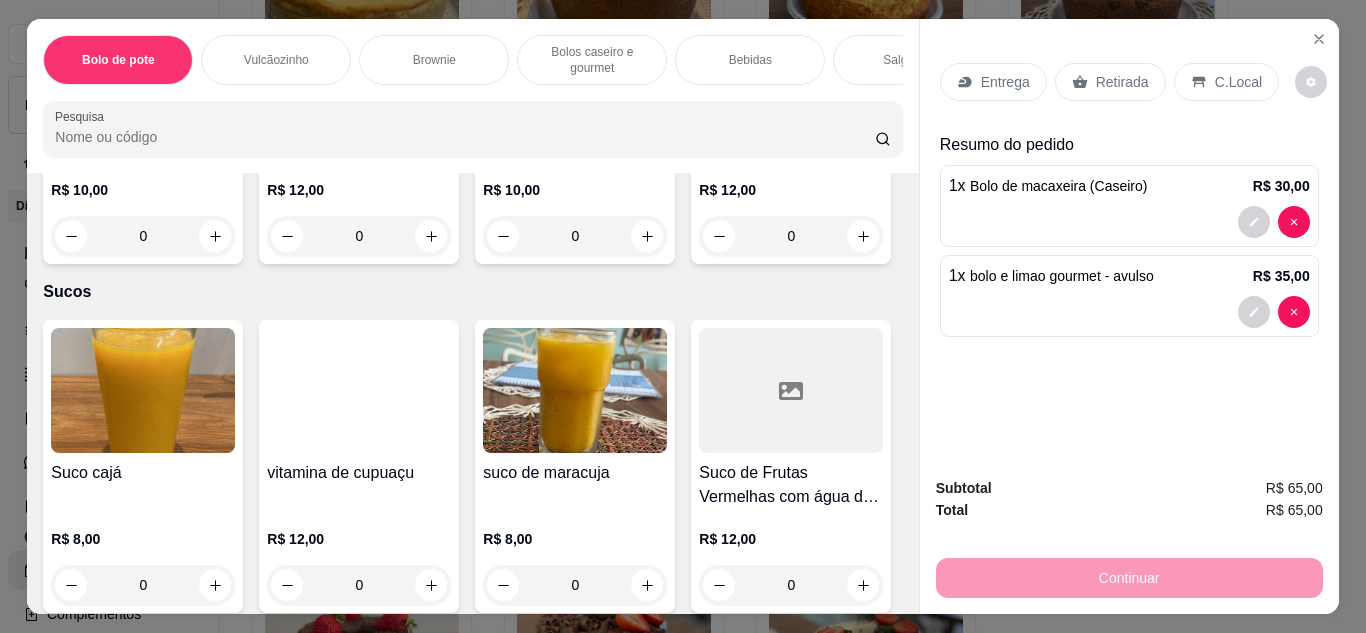scroll, scrollTop: 4400, scrollLeft: 0, axis: vertical 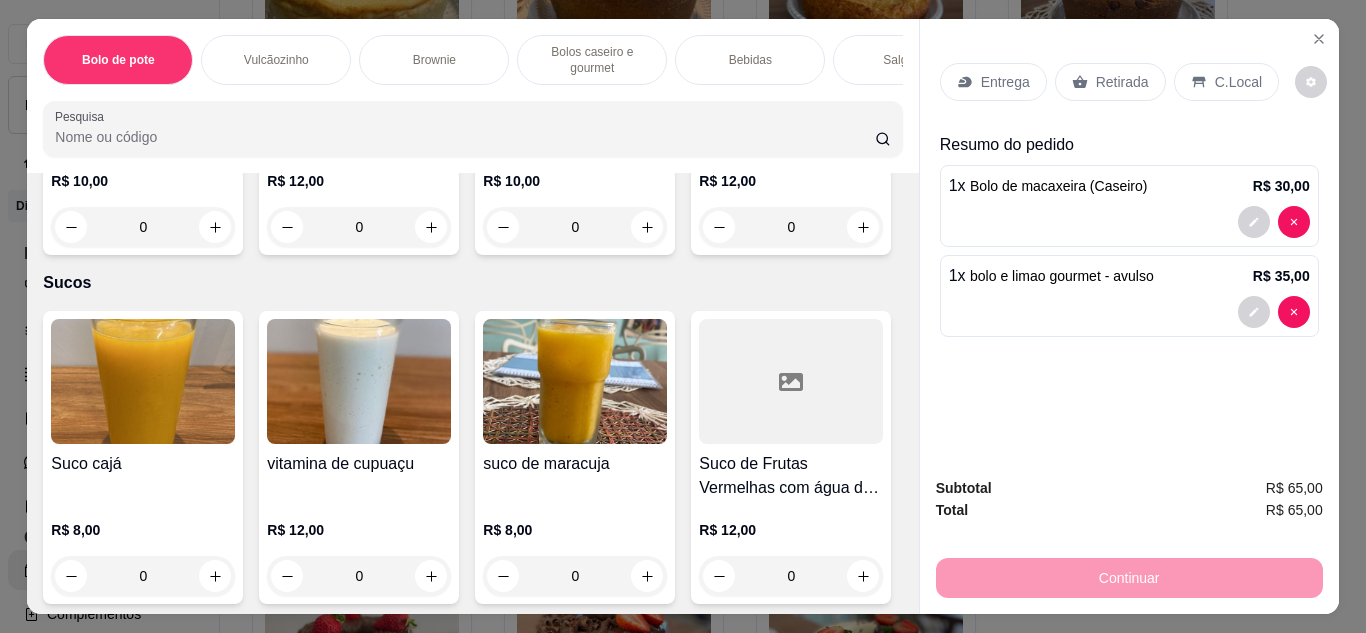 click at bounding box center (791, -554) 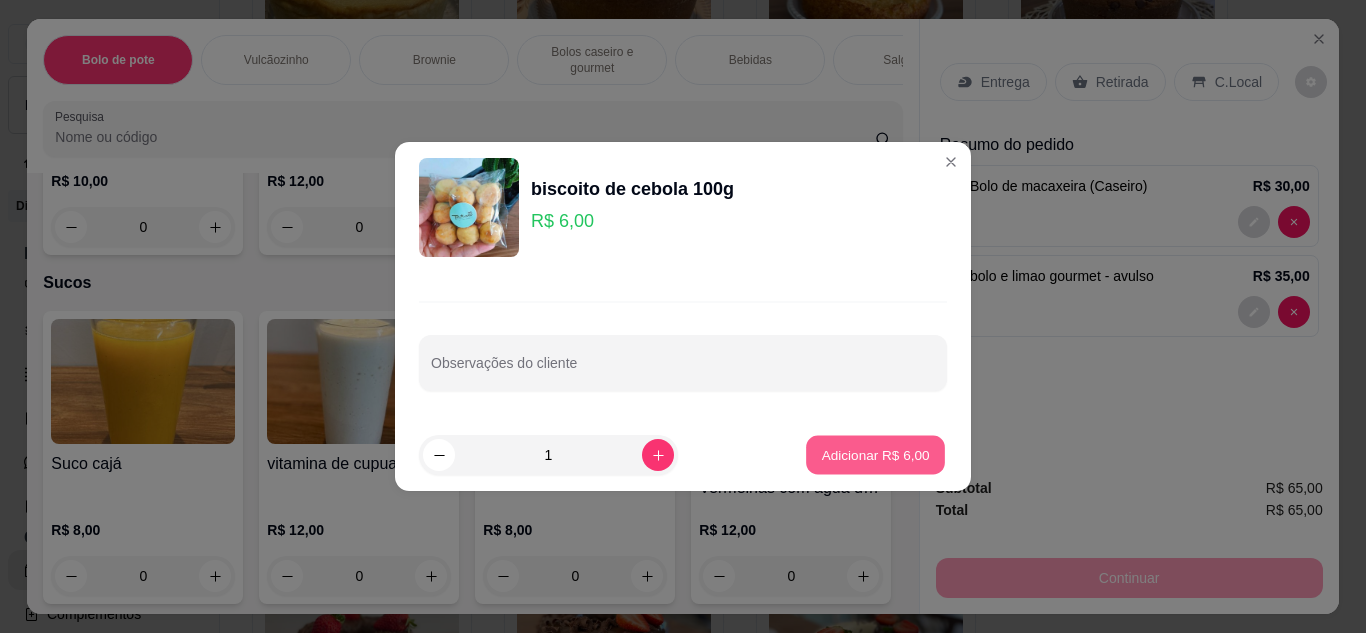 click on "Adicionar   R$ 6,00" at bounding box center [875, 455] 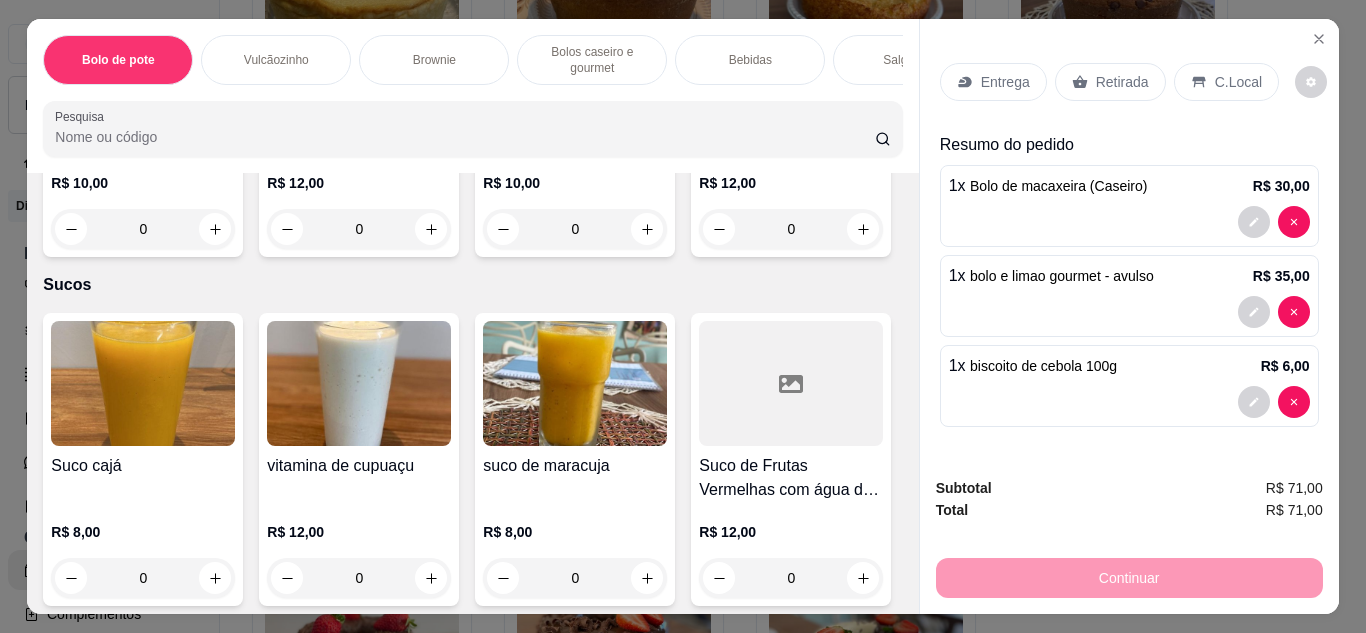 click on "Retirada" at bounding box center (1122, 82) 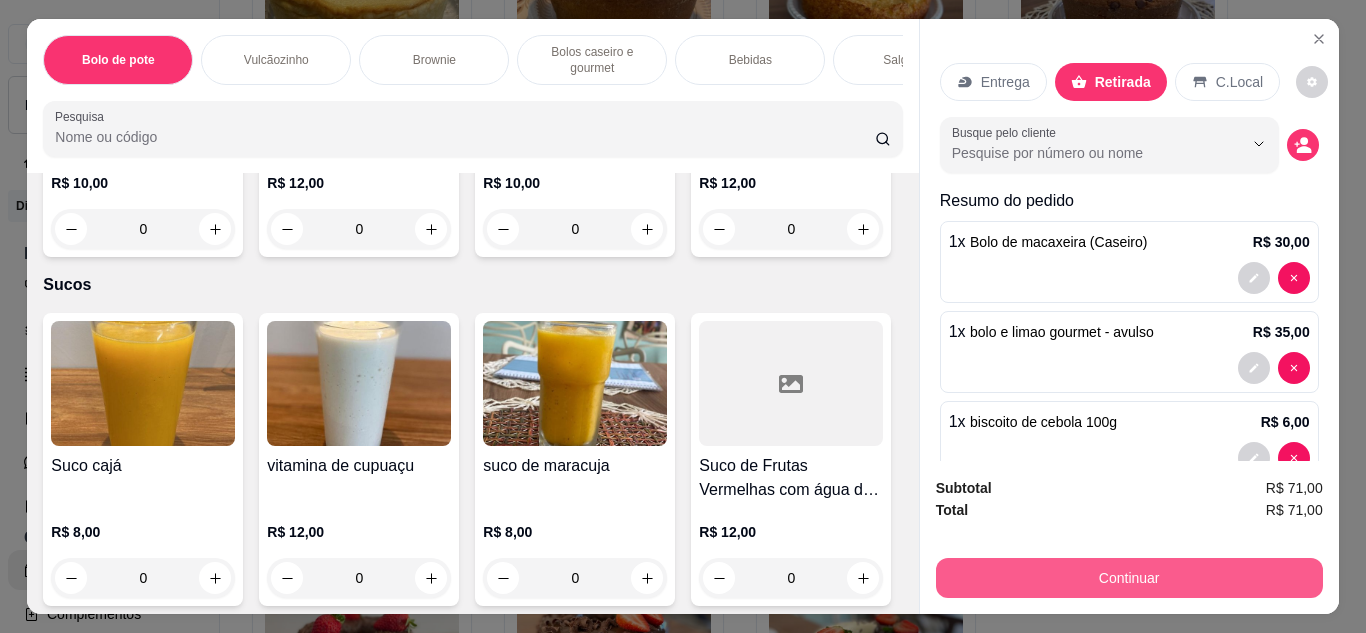 click on "Continuar" at bounding box center (1129, 578) 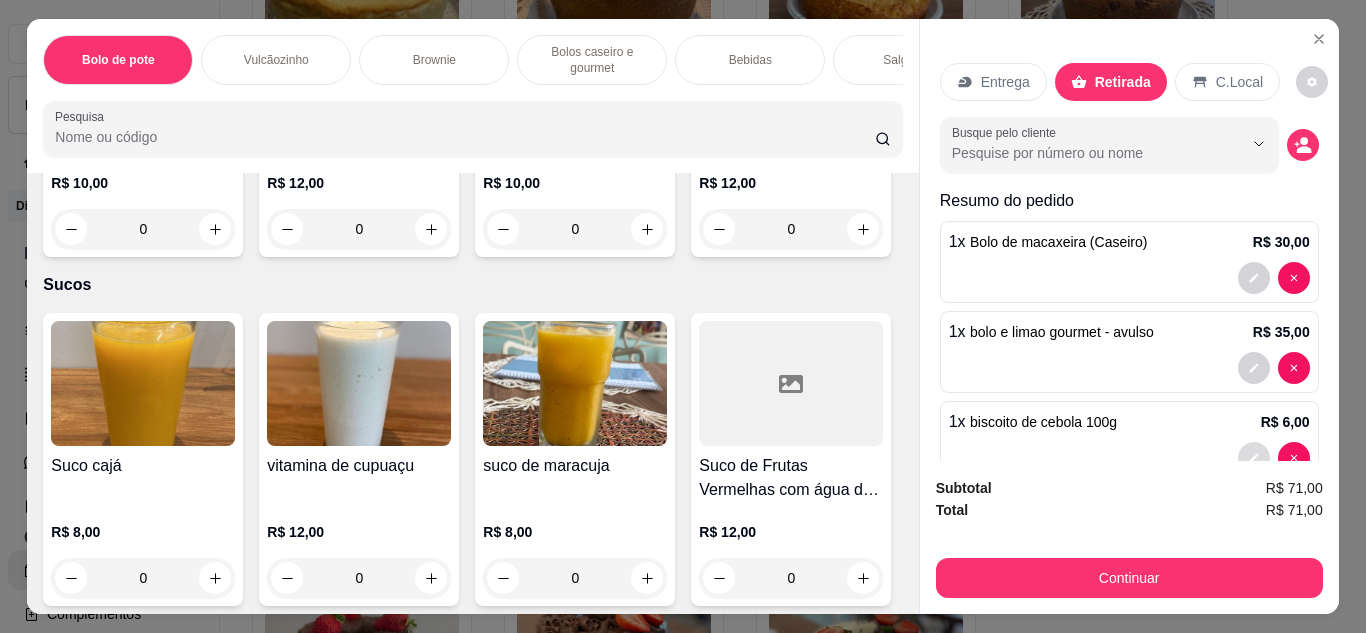 click at bounding box center (1254, 458) 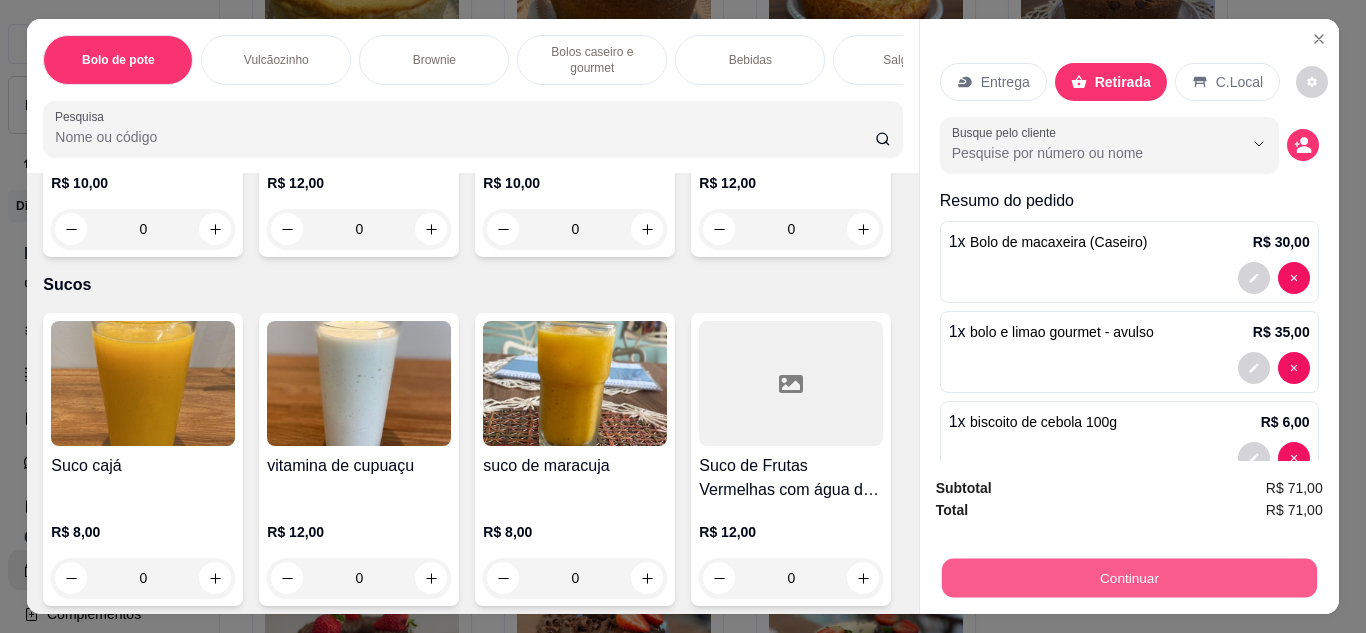 click on "Continuar" at bounding box center (1128, 578) 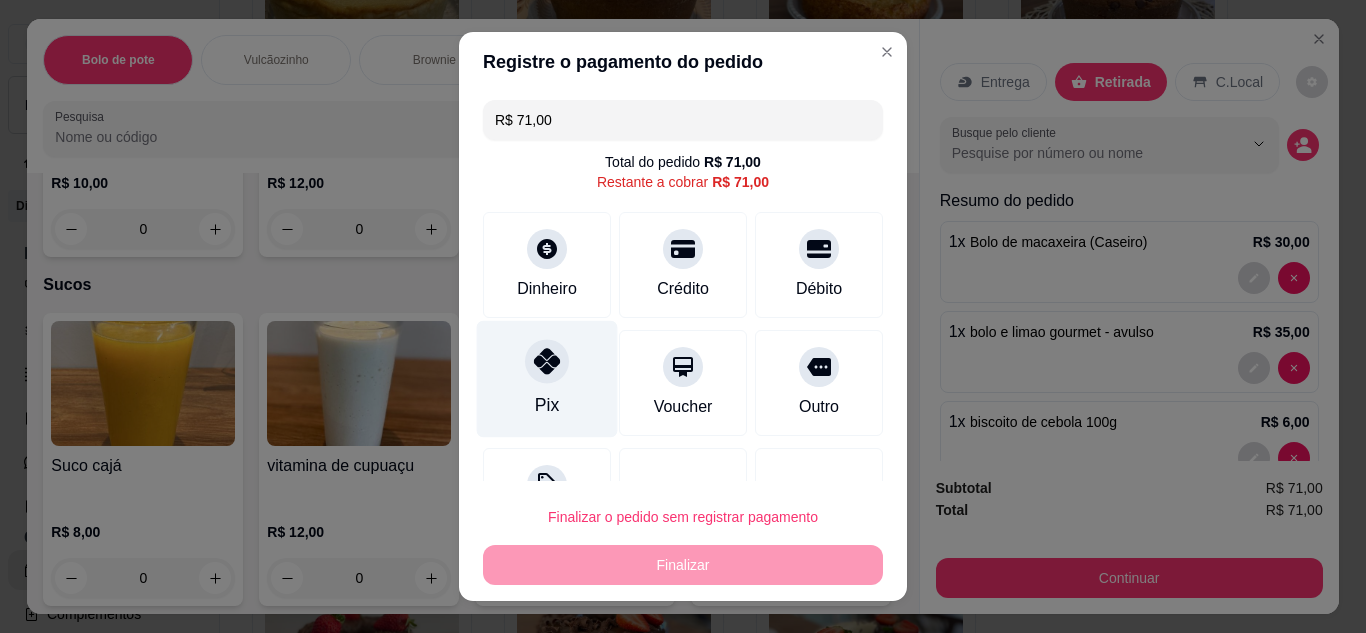 click on "Pix" at bounding box center [547, 378] 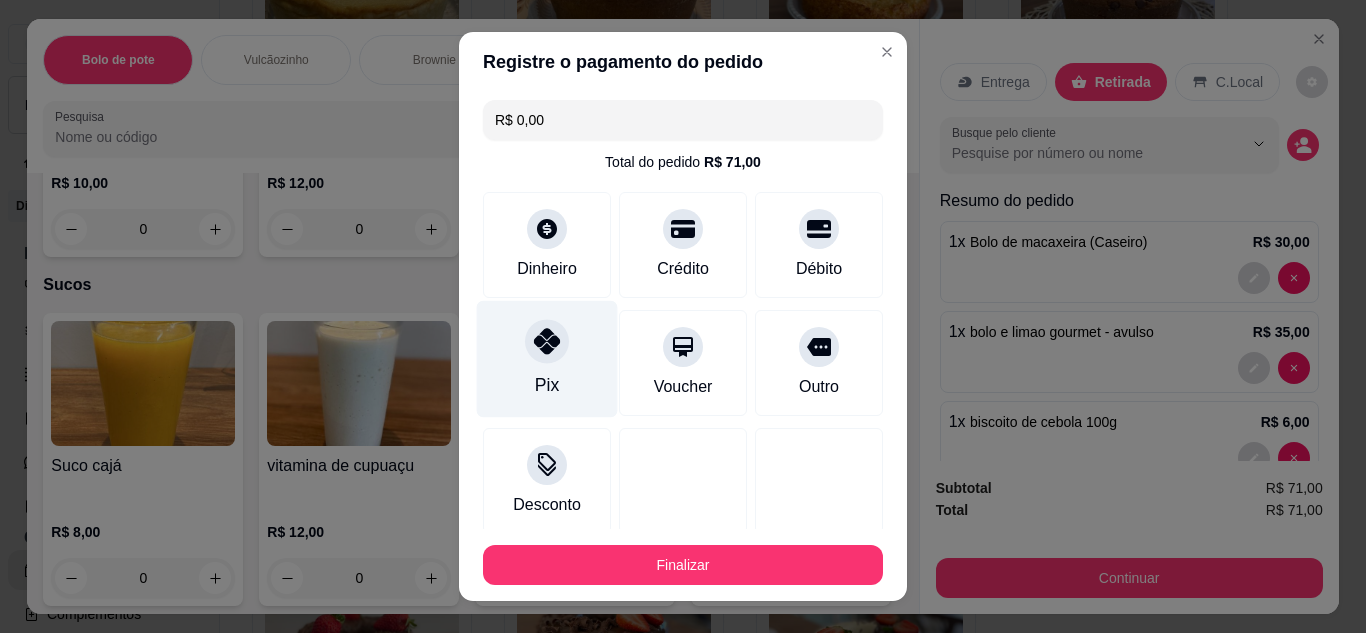 click 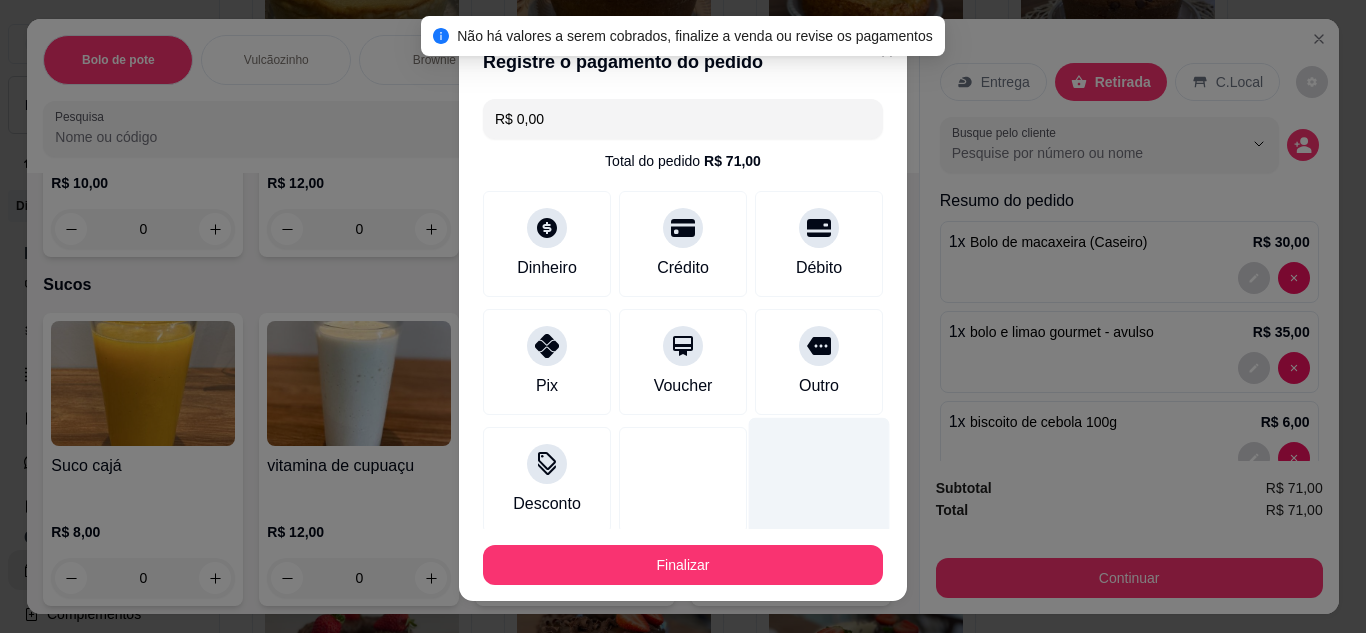 scroll, scrollTop: 0, scrollLeft: 0, axis: both 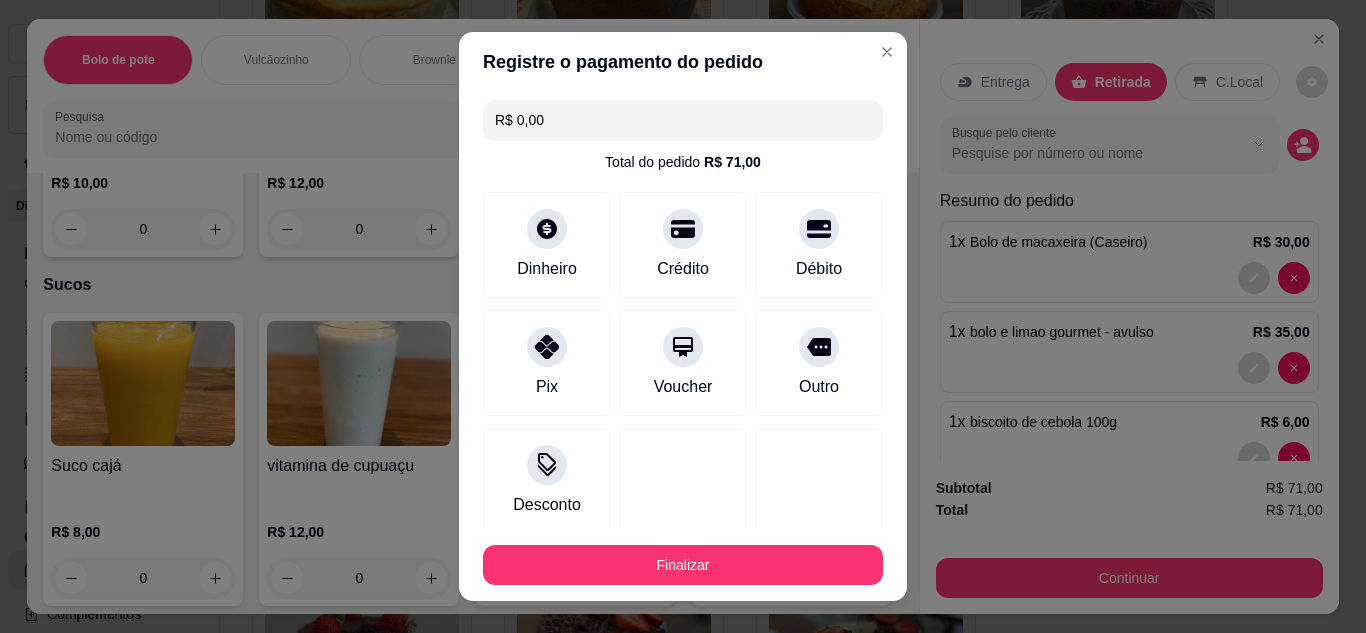 click on "R$ 0,00" at bounding box center [683, 120] 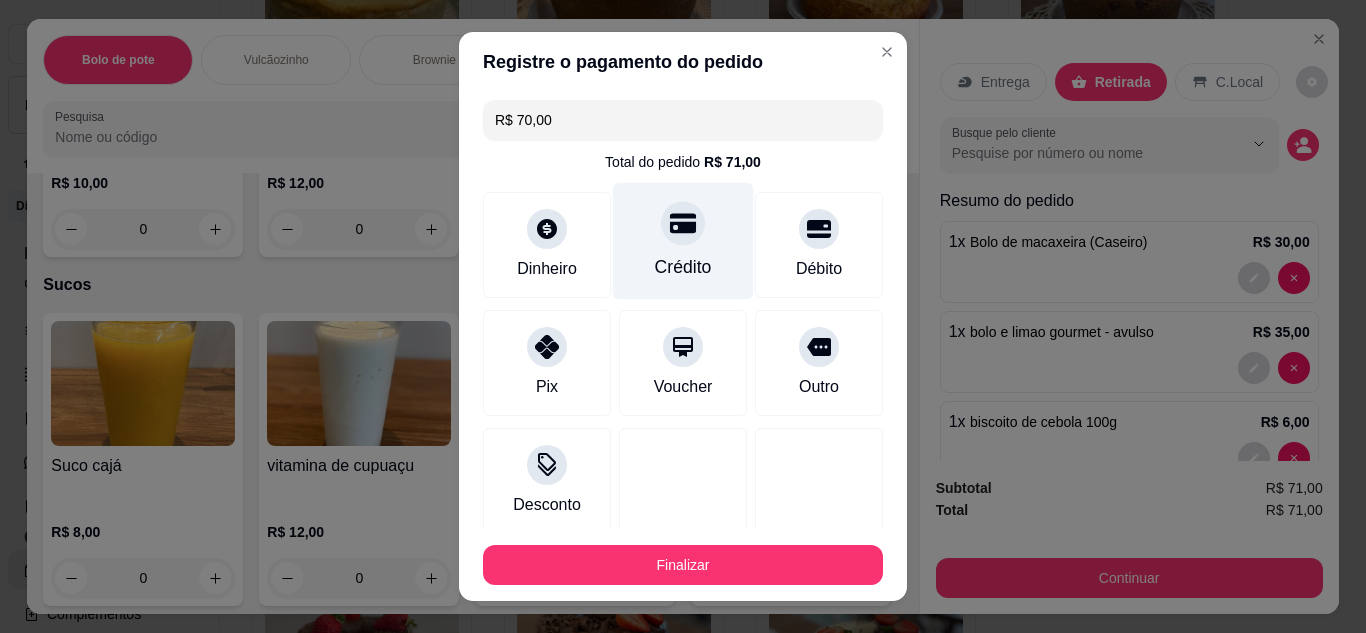 scroll, scrollTop: 116, scrollLeft: 0, axis: vertical 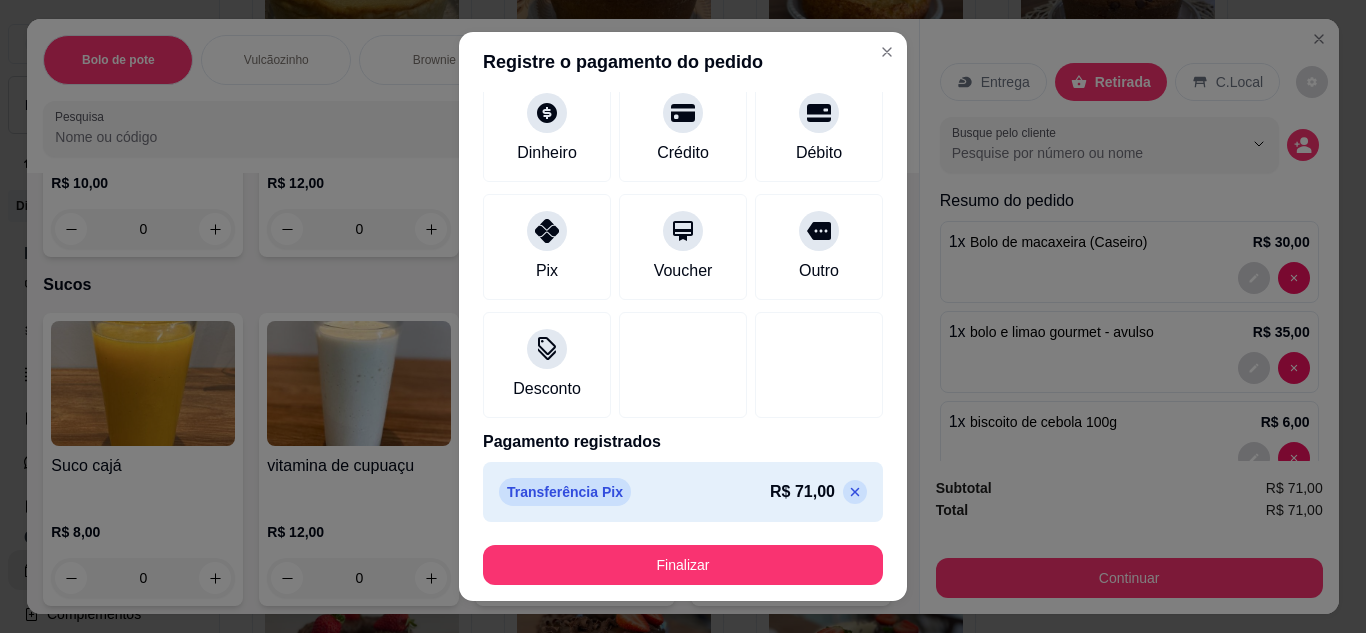 type on "R$ 70,00" 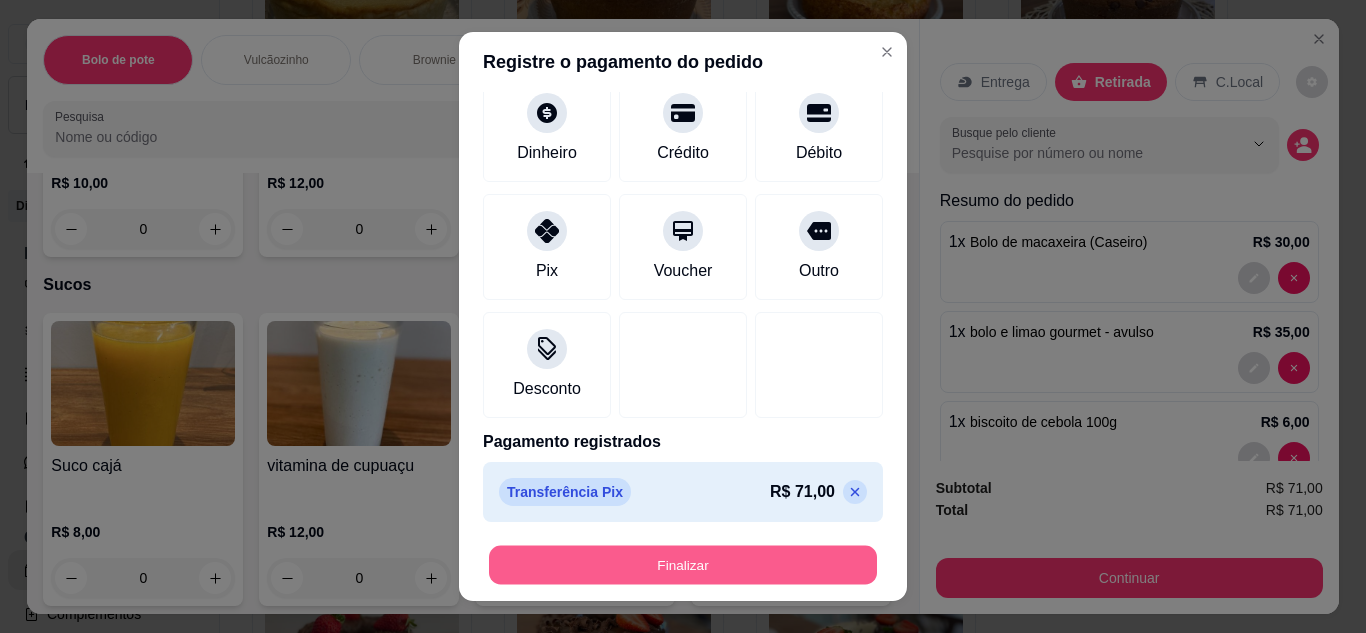 click on "Finalizar" at bounding box center [683, 565] 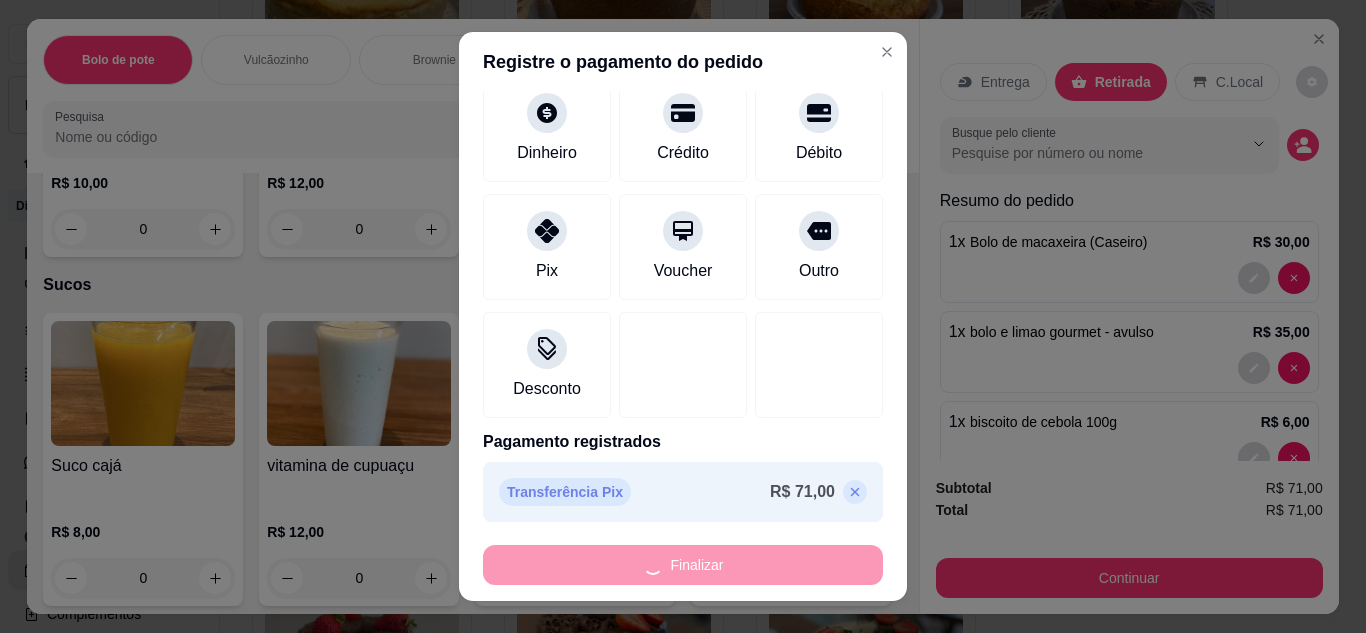 type on "0" 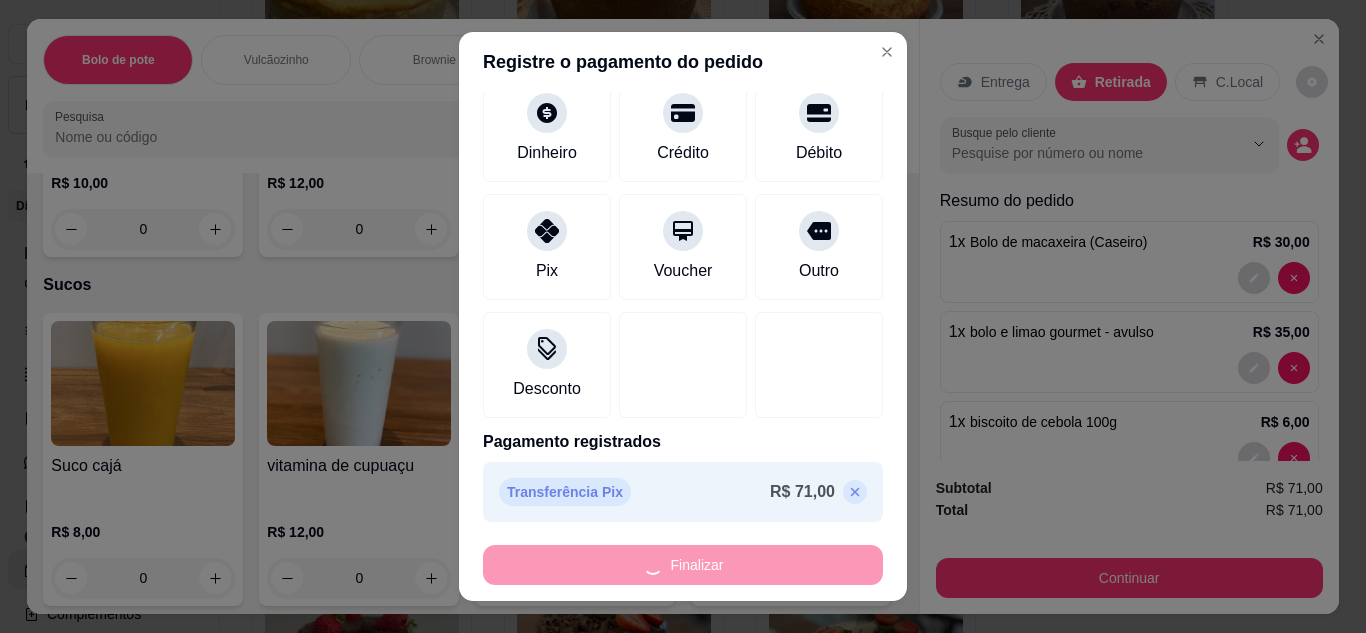 type on "0" 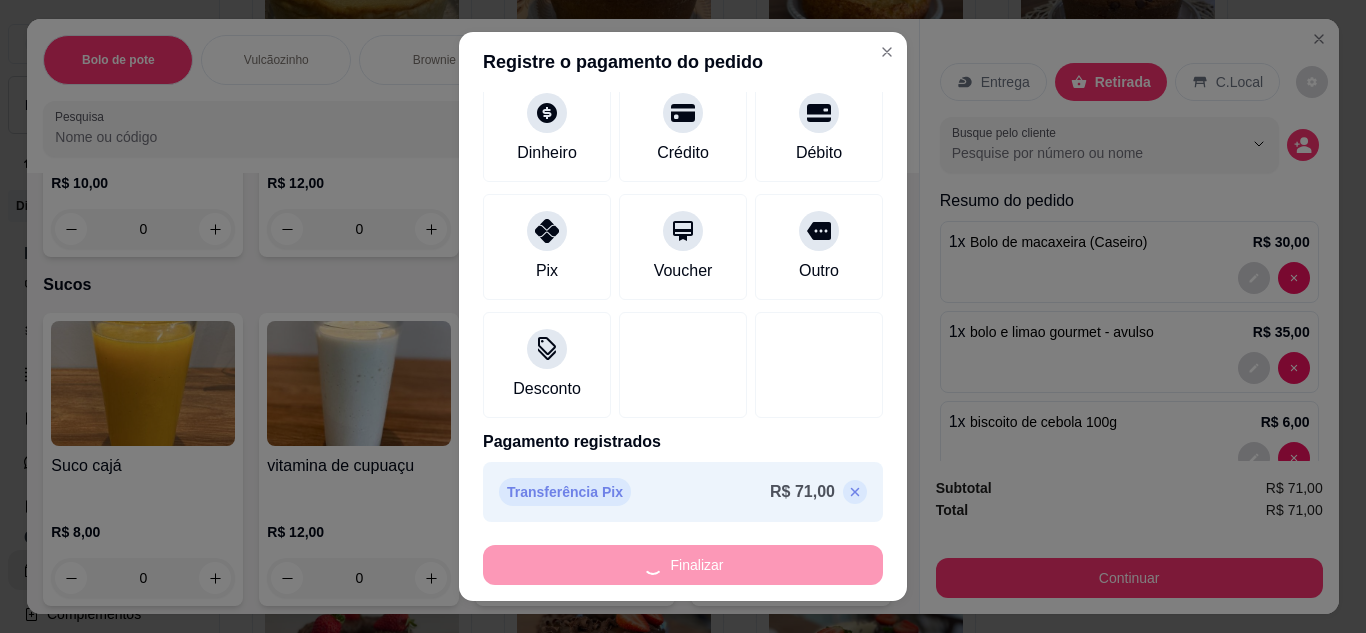 type on "-R$ [PRICE]" 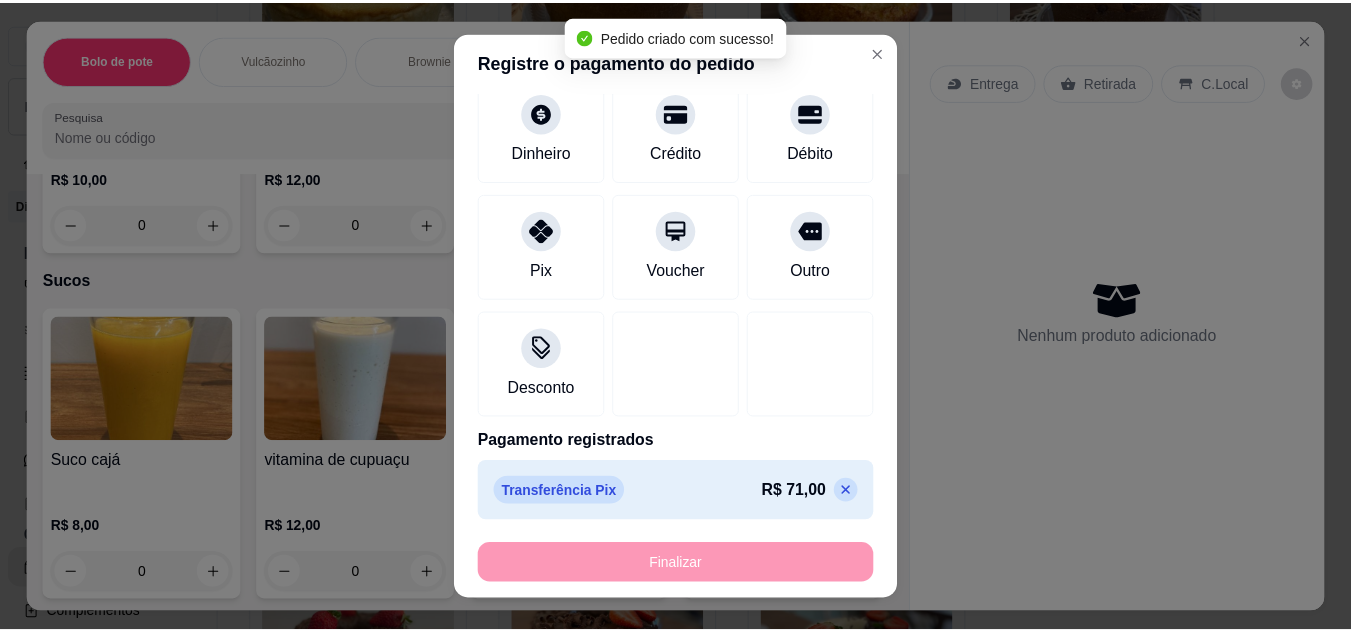 scroll, scrollTop: 4398, scrollLeft: 0, axis: vertical 